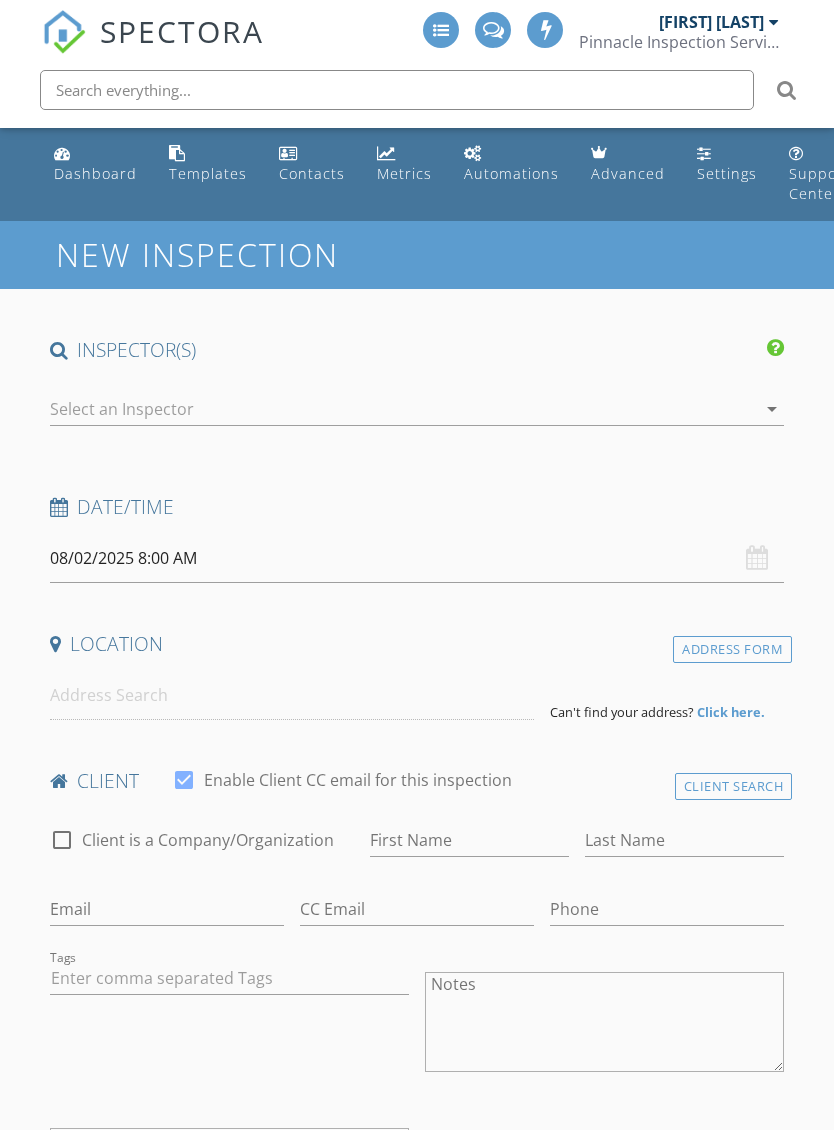 scroll, scrollTop: 0, scrollLeft: 0, axis: both 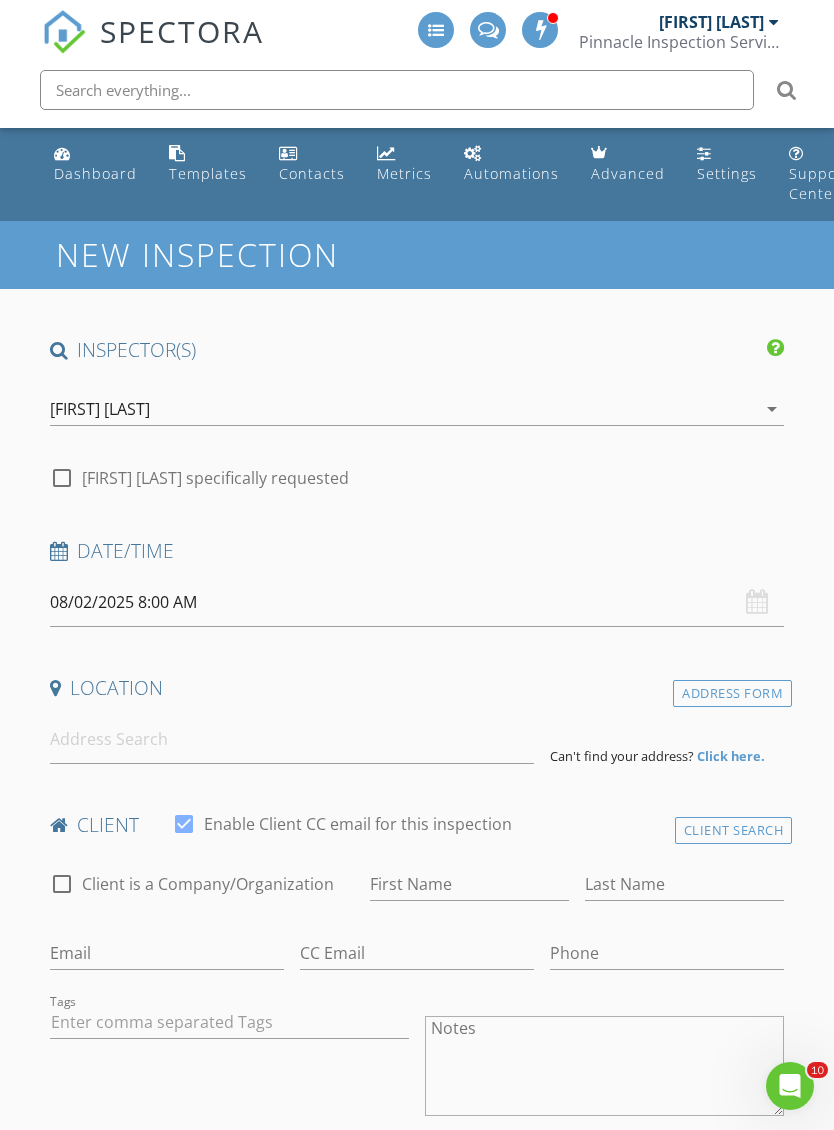 click on "08/02/2025 8:00 AM" at bounding box center (417, 602) 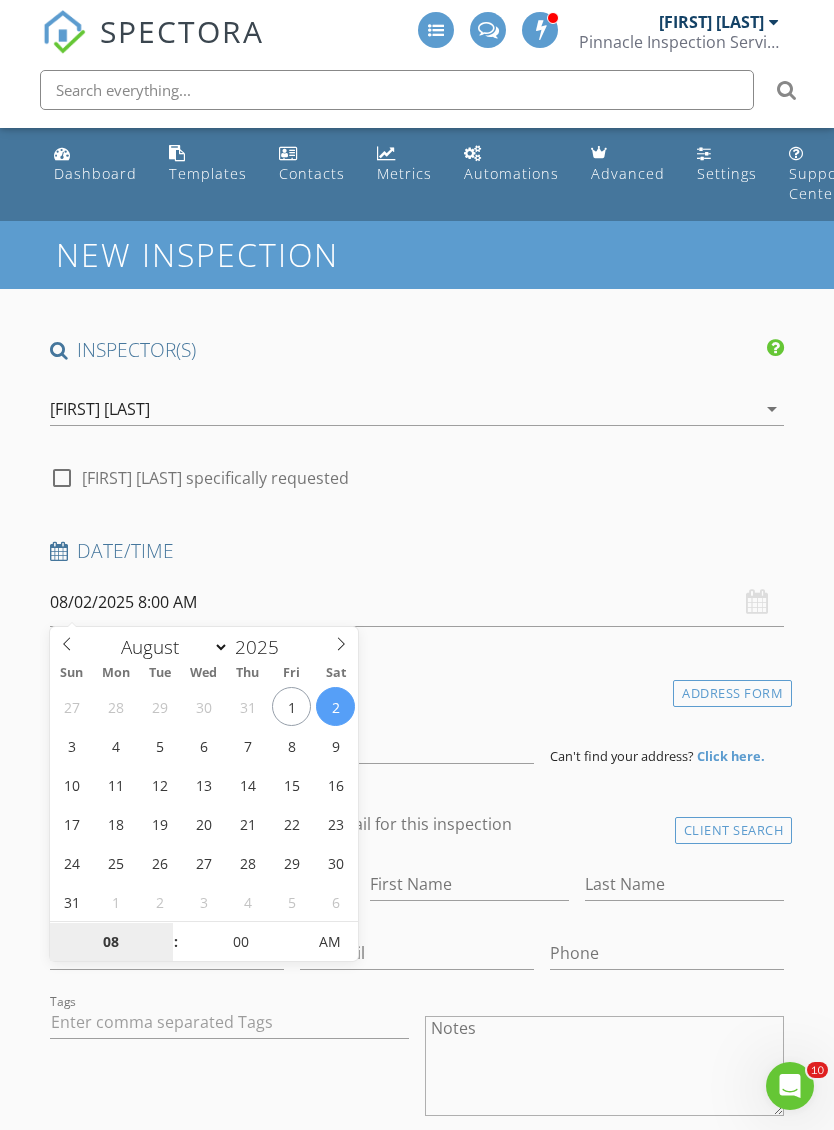 type on "08/05/2025 8:00 AM" 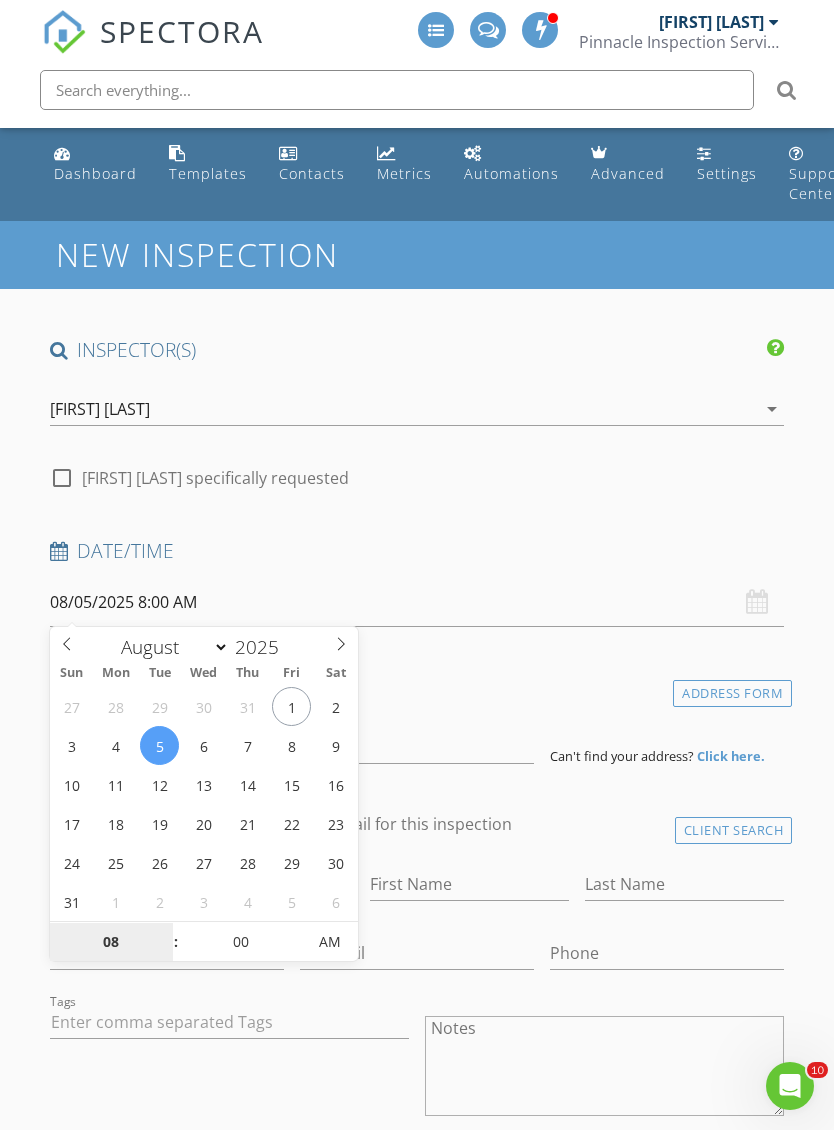 scroll, scrollTop: 548, scrollLeft: 0, axis: vertical 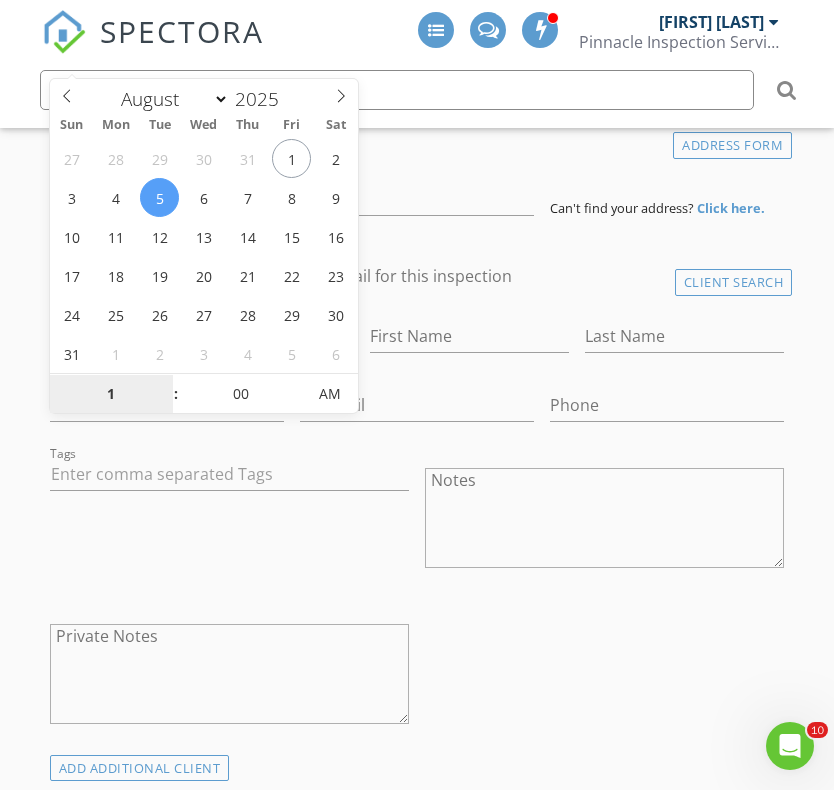 type on "10" 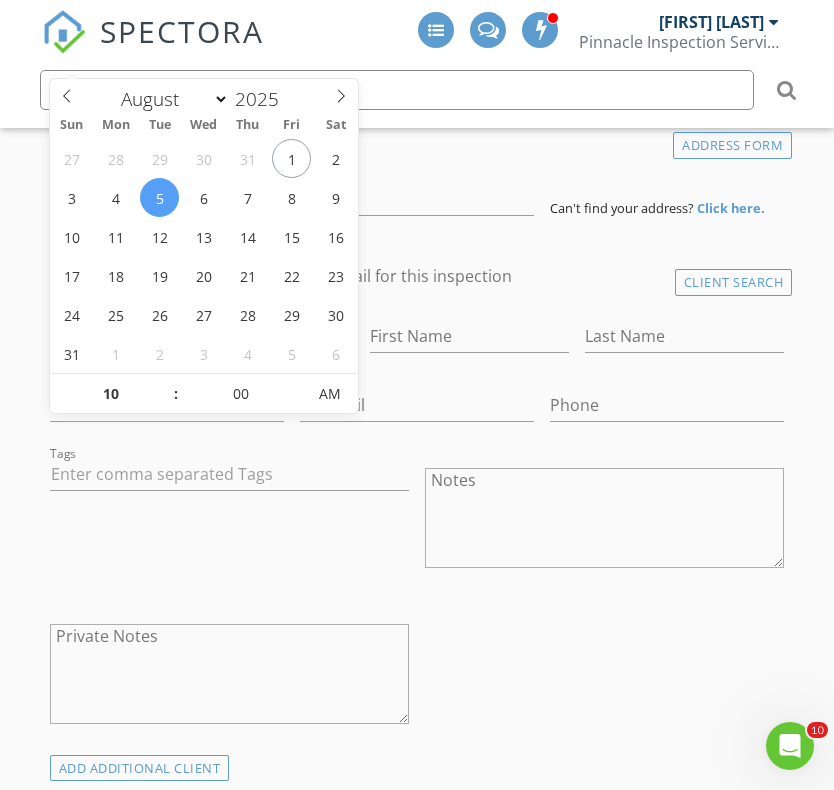 type on "08/05/2025 10:00 AM" 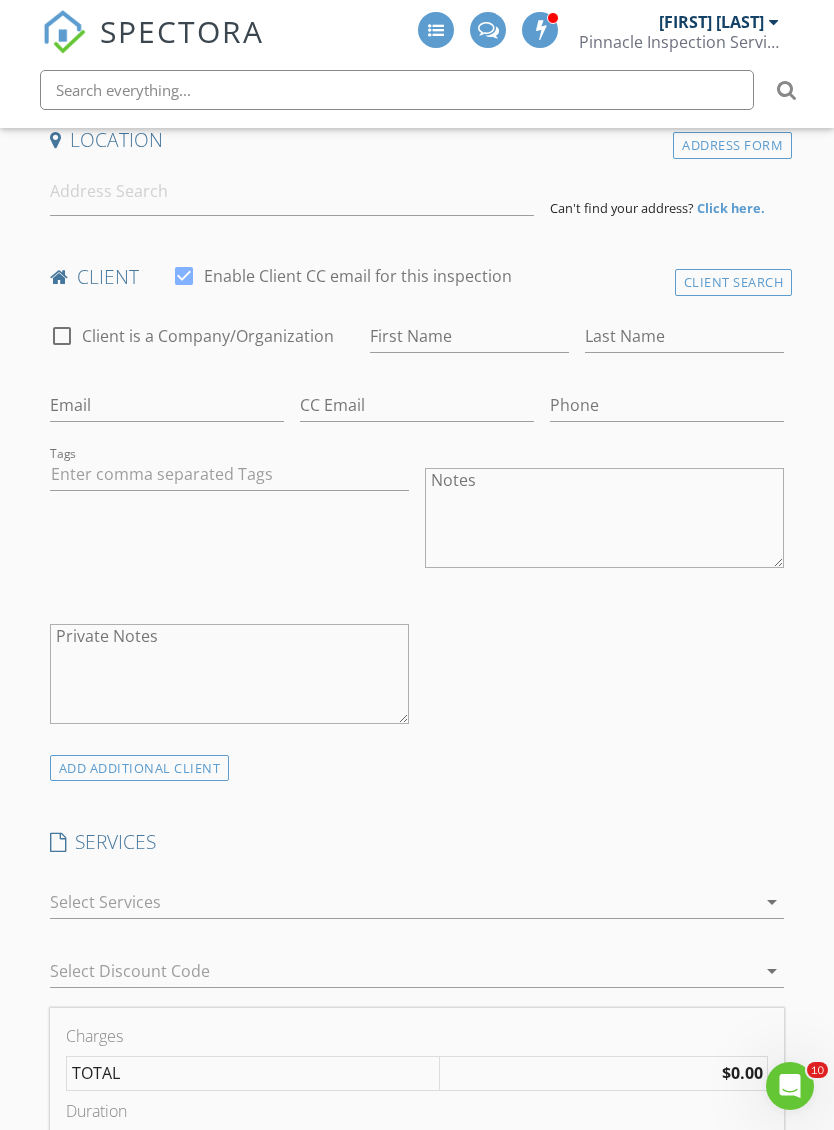 click on "check_box_outline_blank Client is a Company/Organization     [FIRST] Name   [LAST] Name   [EMAIL]   [EMAIL]   [PHONE]         Tags         Notes   Private Notes" at bounding box center [417, 529] 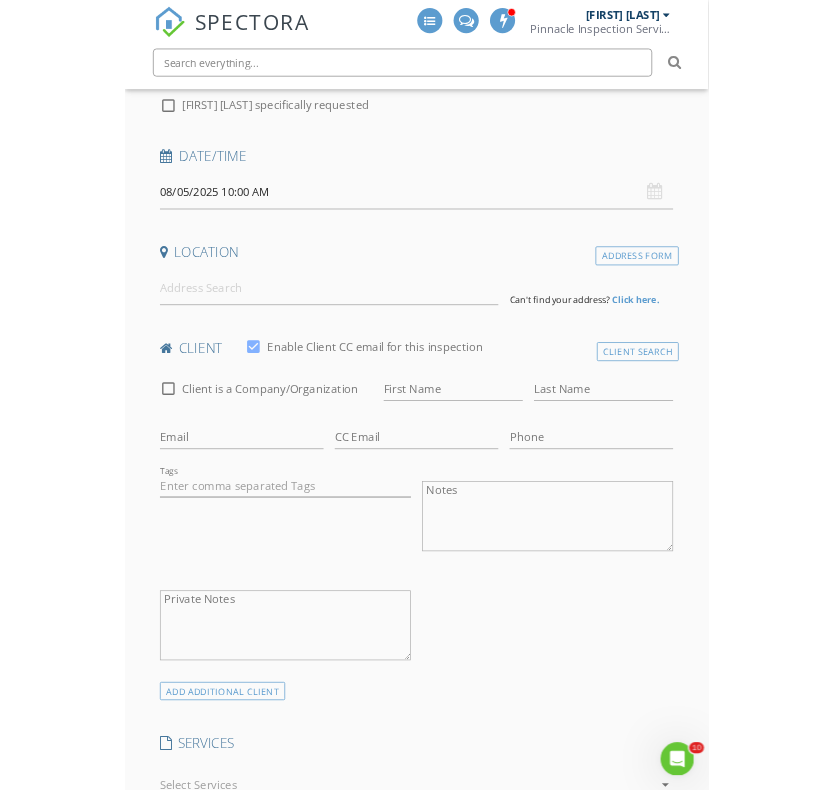 scroll, scrollTop: 321, scrollLeft: 0, axis: vertical 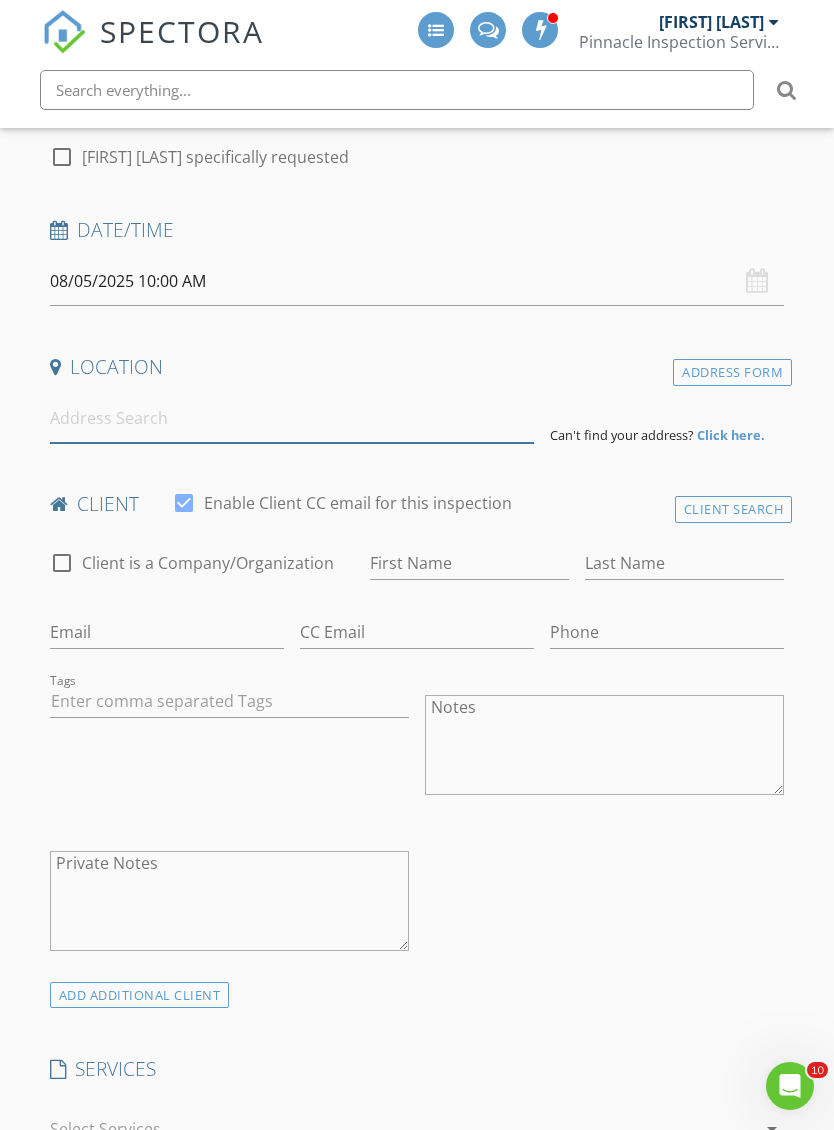 click at bounding box center [292, 418] 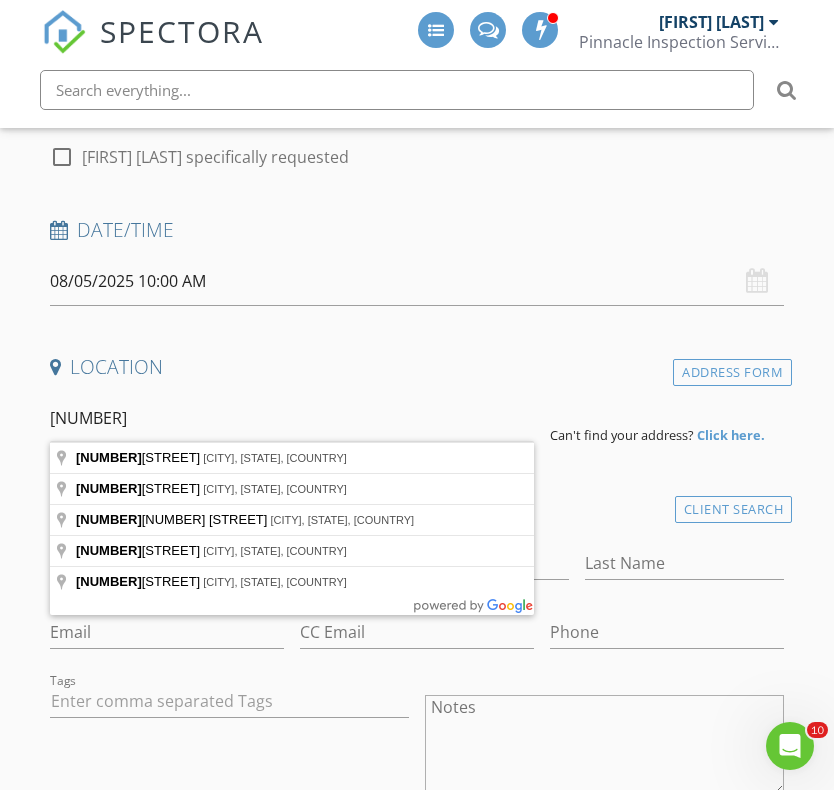 type on "[NUMBER] [STREET], [CITY], [STATE], [COUNTRY]" 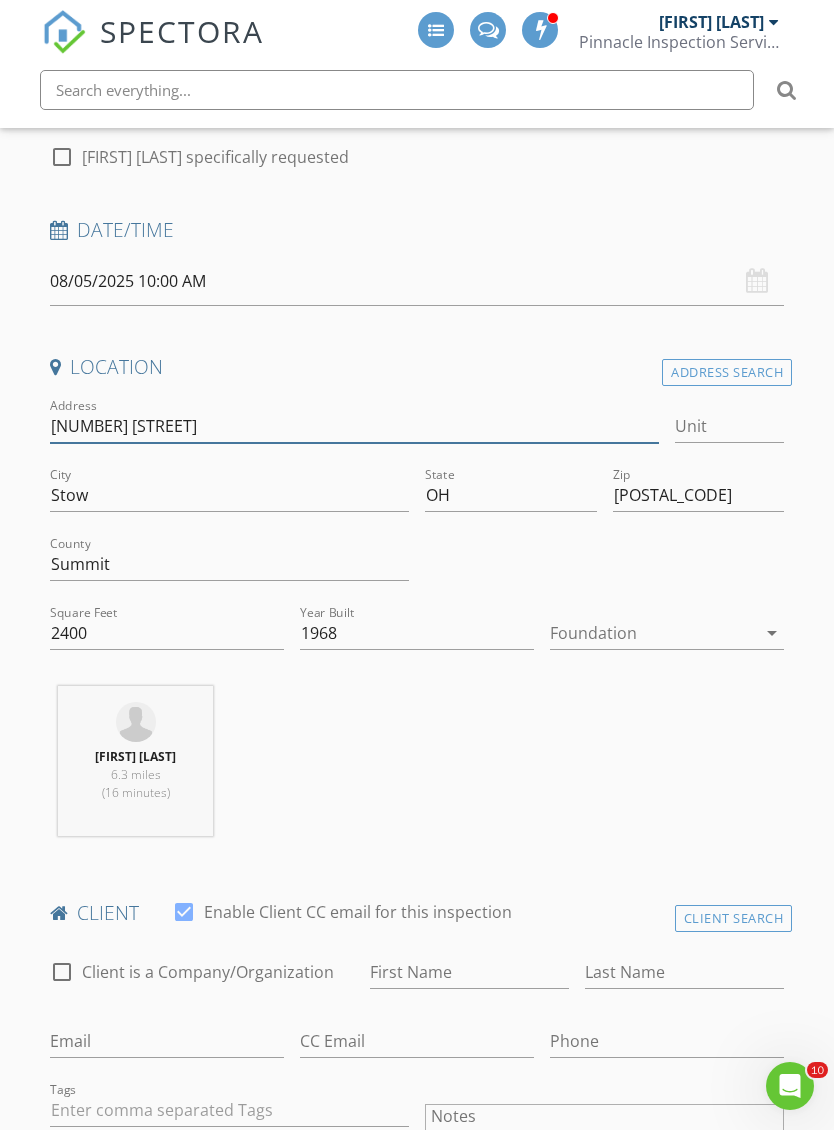 click on "[NUMBER] [STREET]" at bounding box center [354, 426] 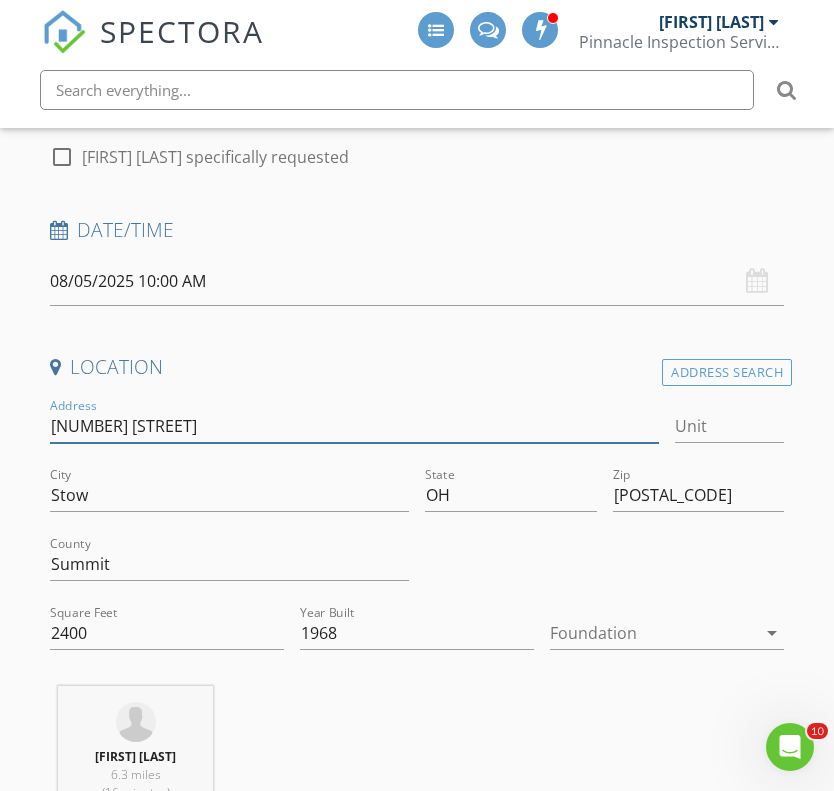 click on "[NUMBER] [STREET]" at bounding box center (354, 426) 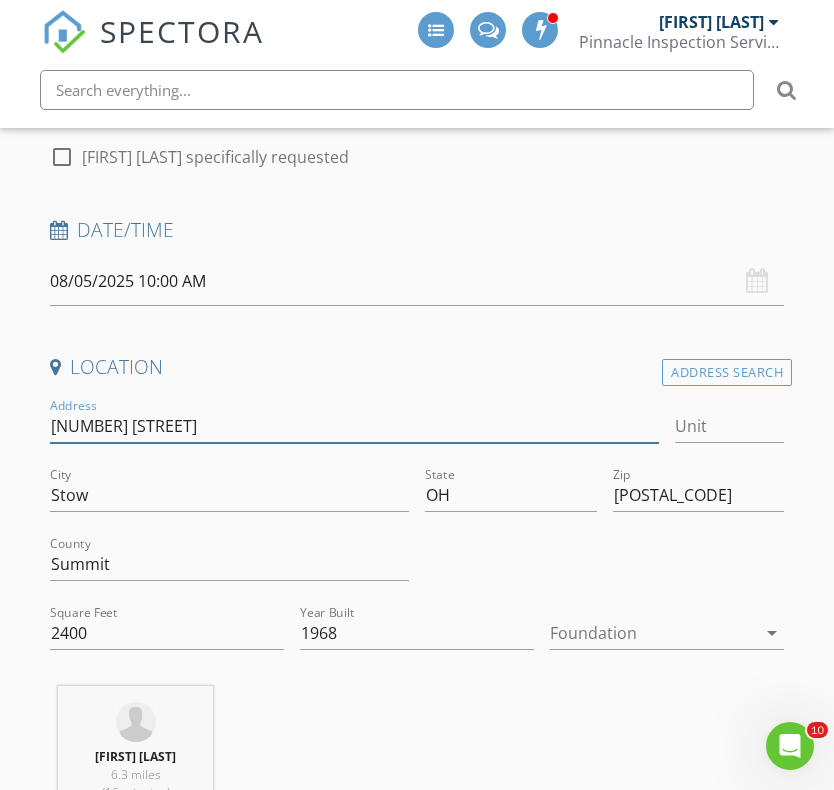 type on "[NUMBER] and [STREET]" 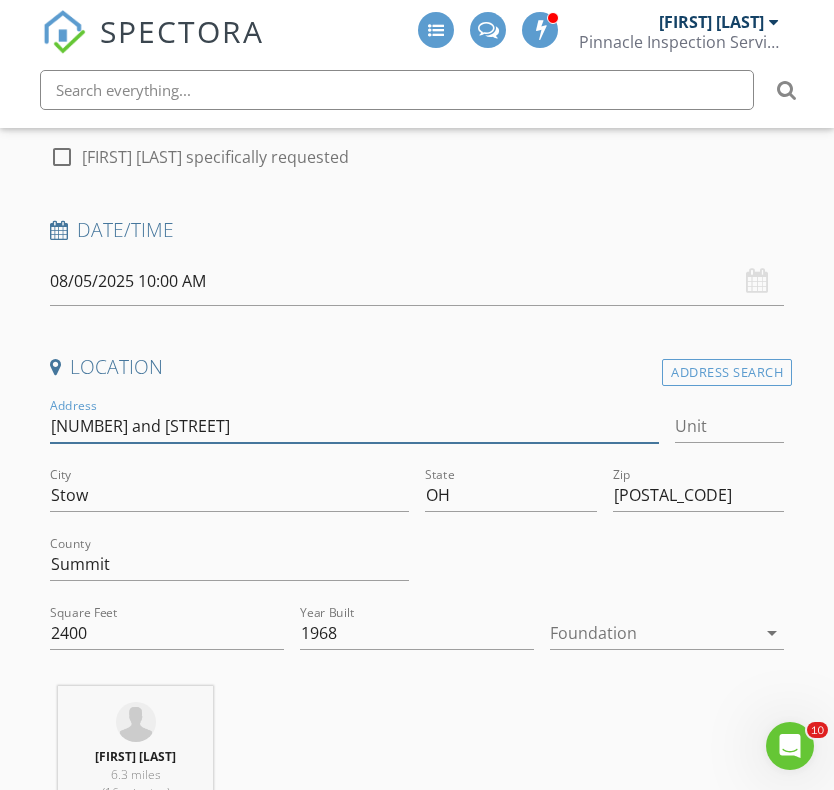 type 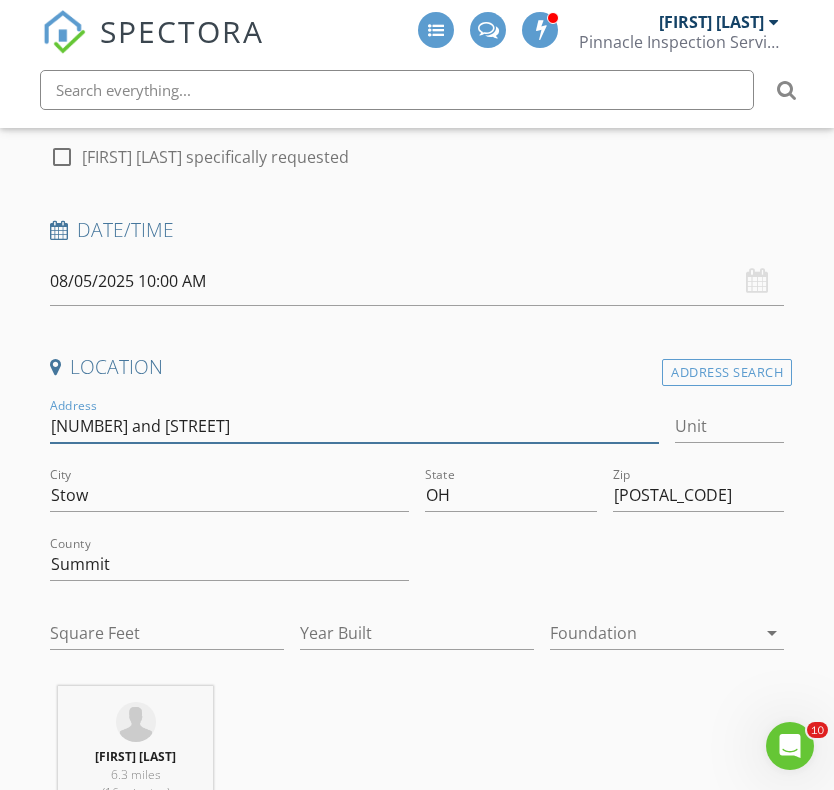 type on "2400" 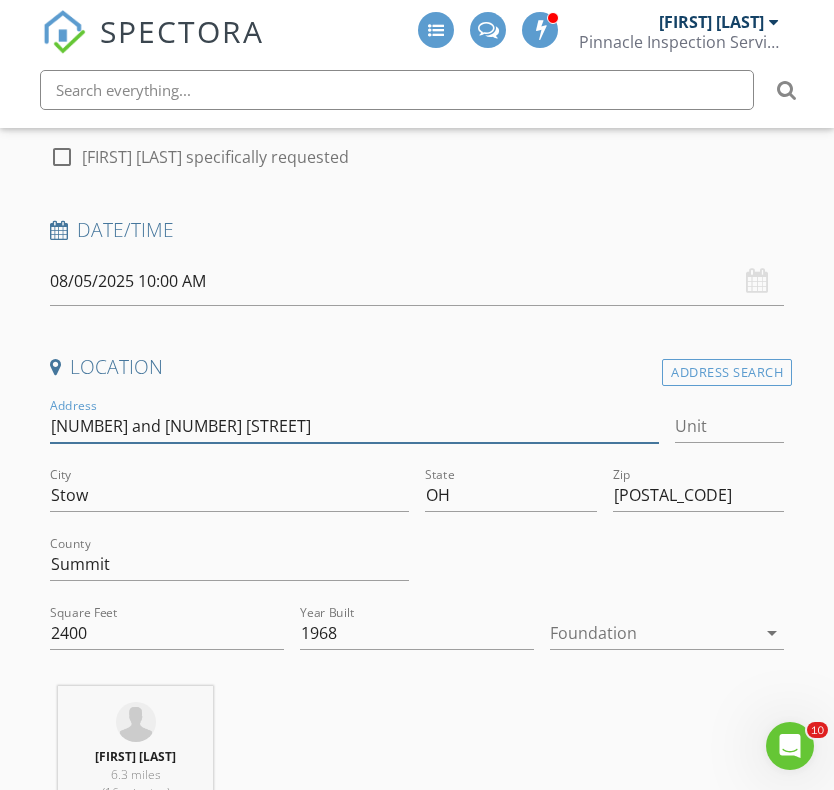 type on "[NUMBER] and [NUMBER] [STREET]" 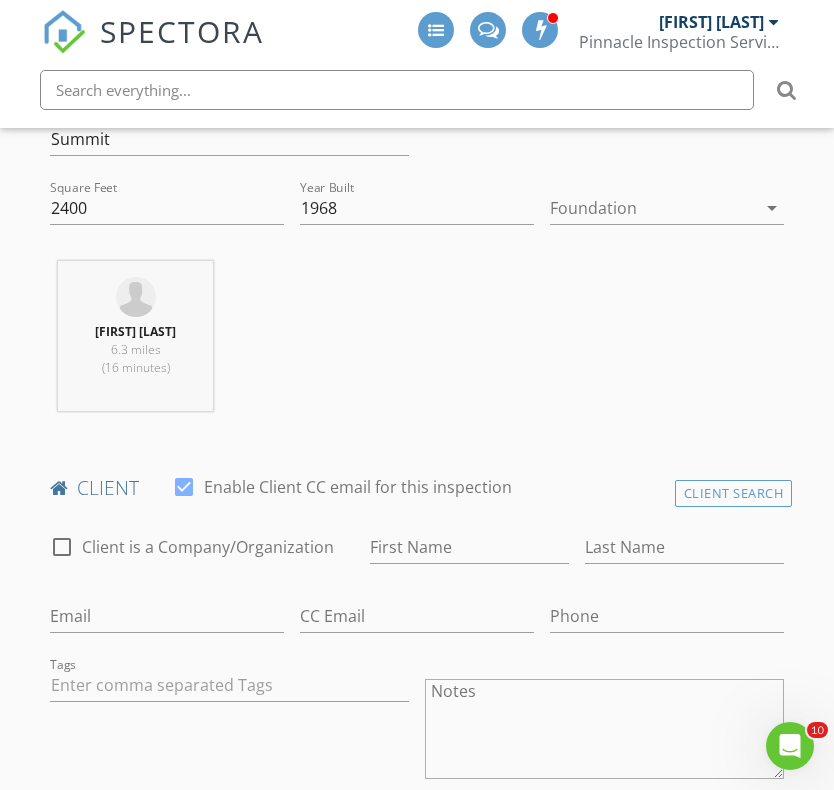 scroll, scrollTop: 768, scrollLeft: 0, axis: vertical 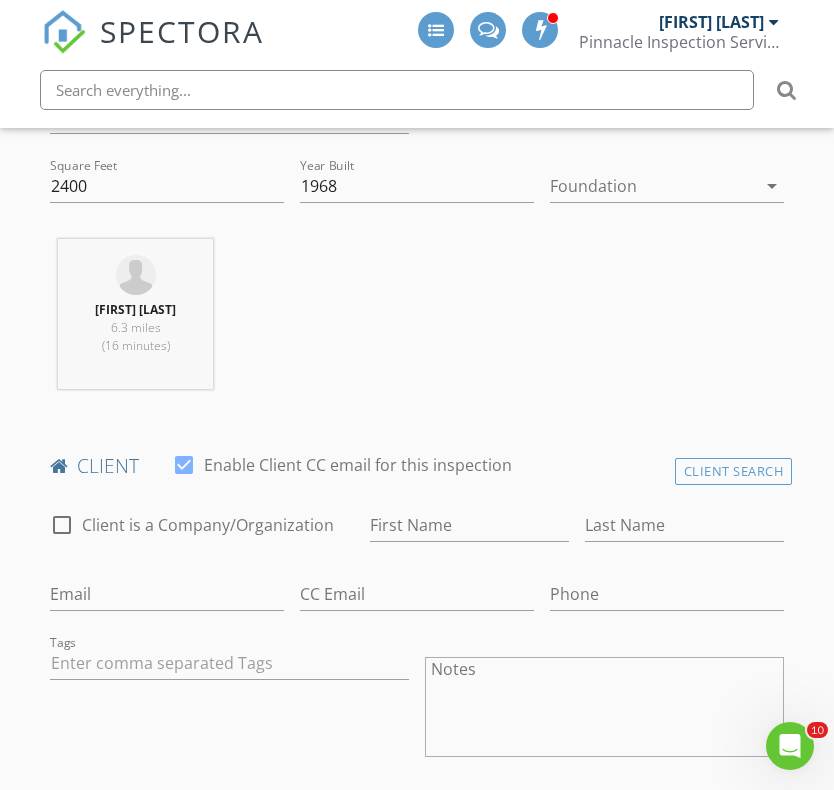 type 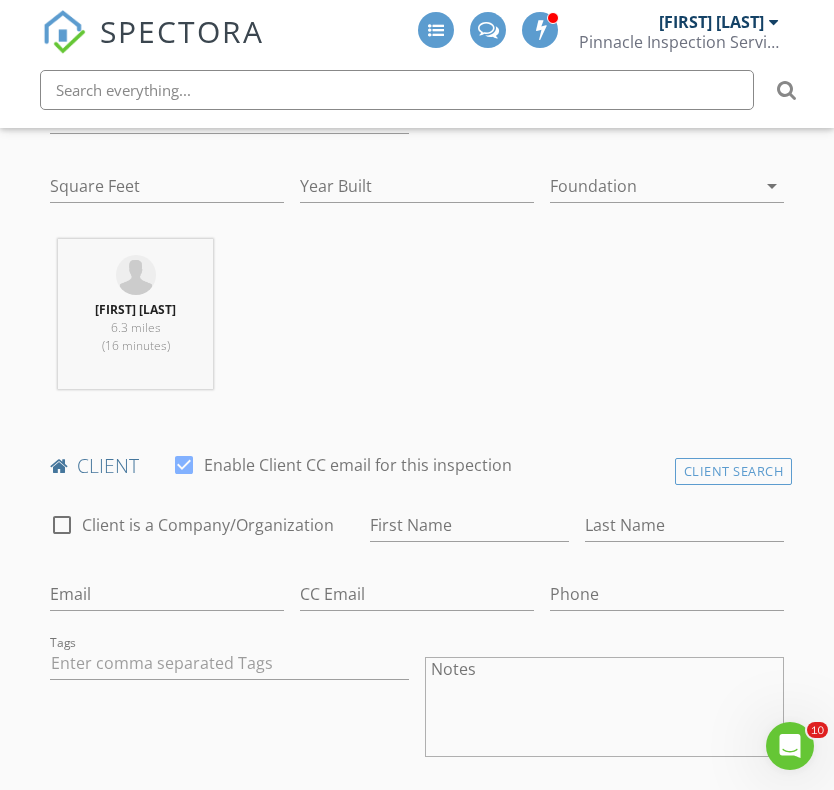 type on "[NUMBER] and [NUMBER] [STREET]" 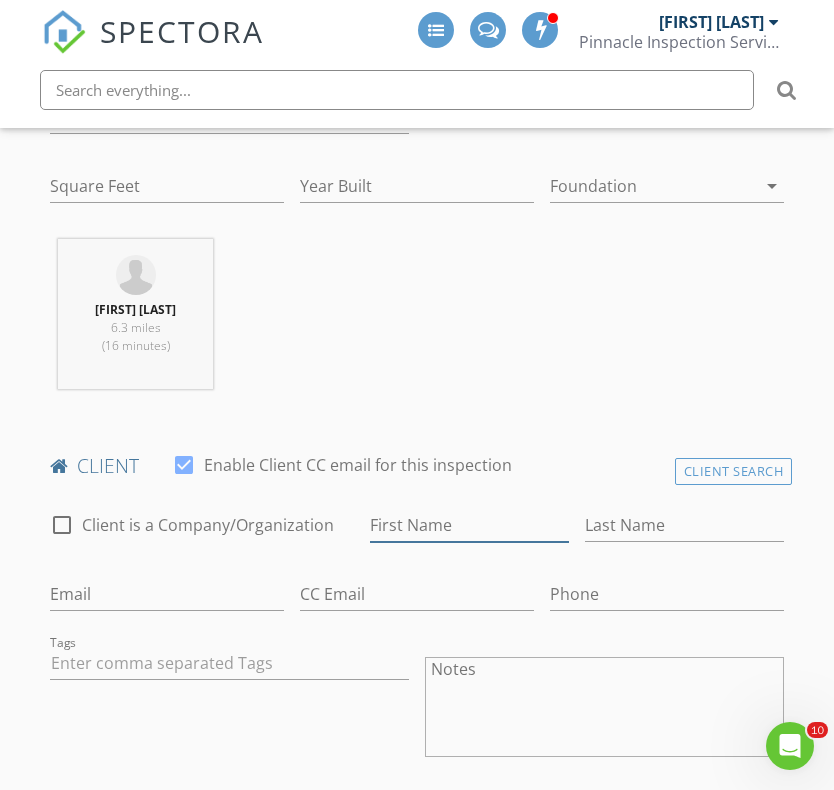 click on "First Name" at bounding box center (469, 525) 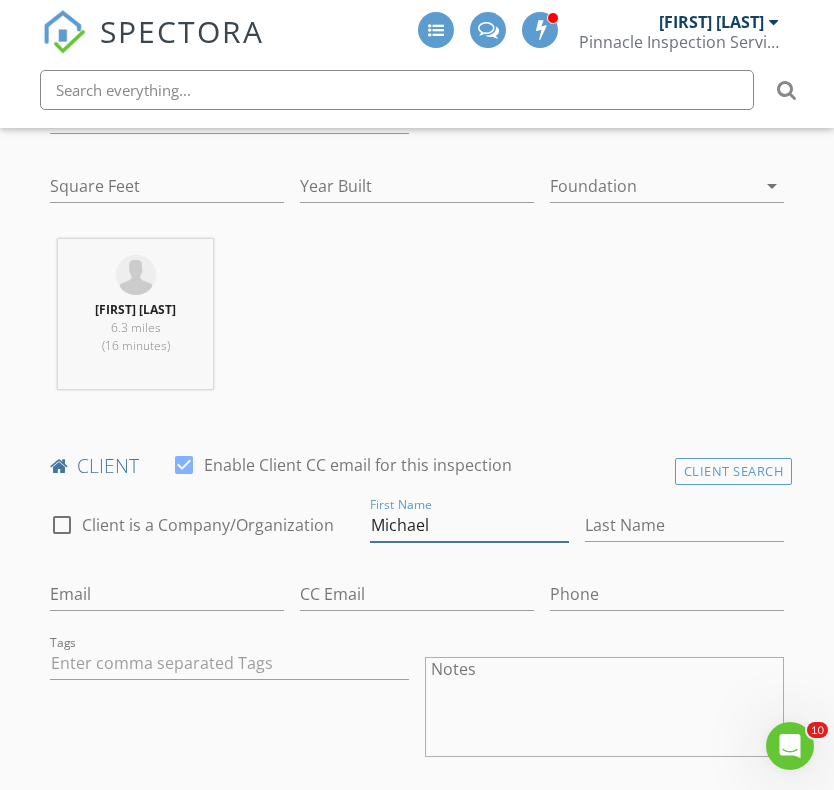 type on "Michael" 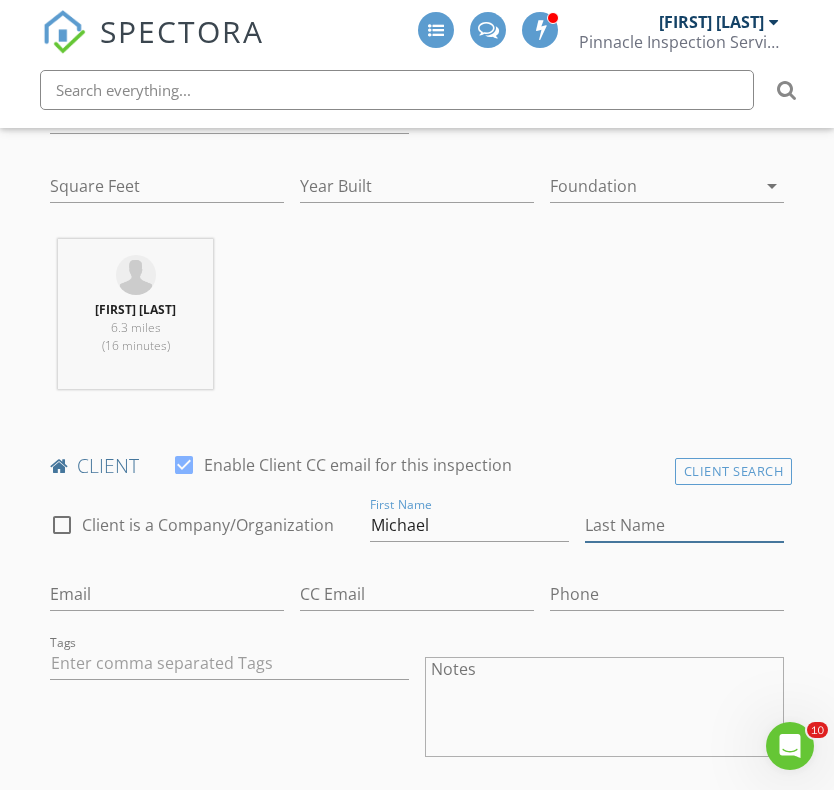 click on "Last Name" at bounding box center (684, 525) 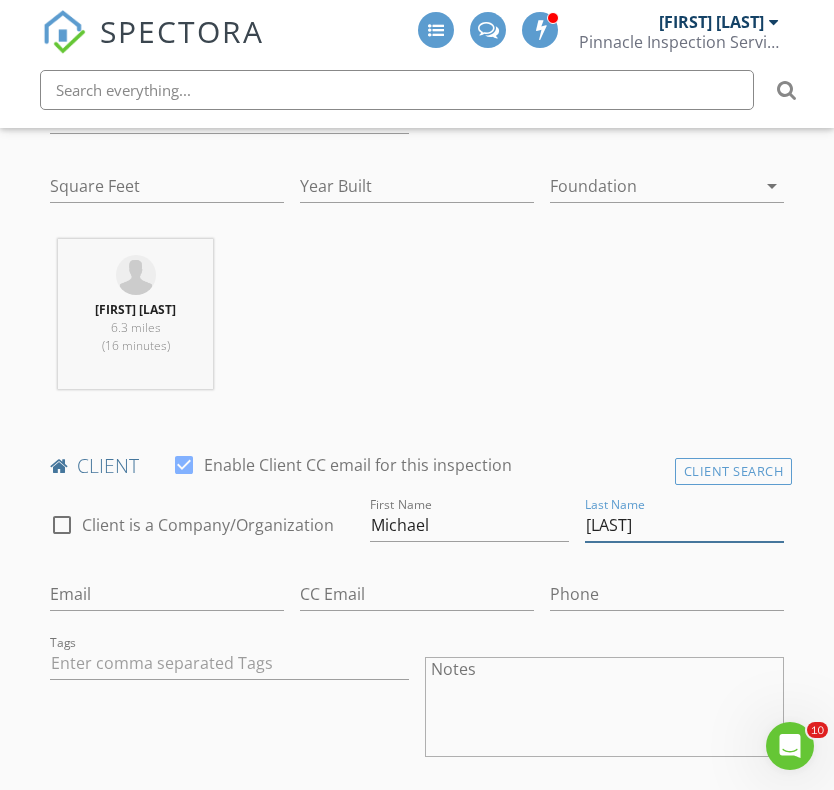type on "[LAST]" 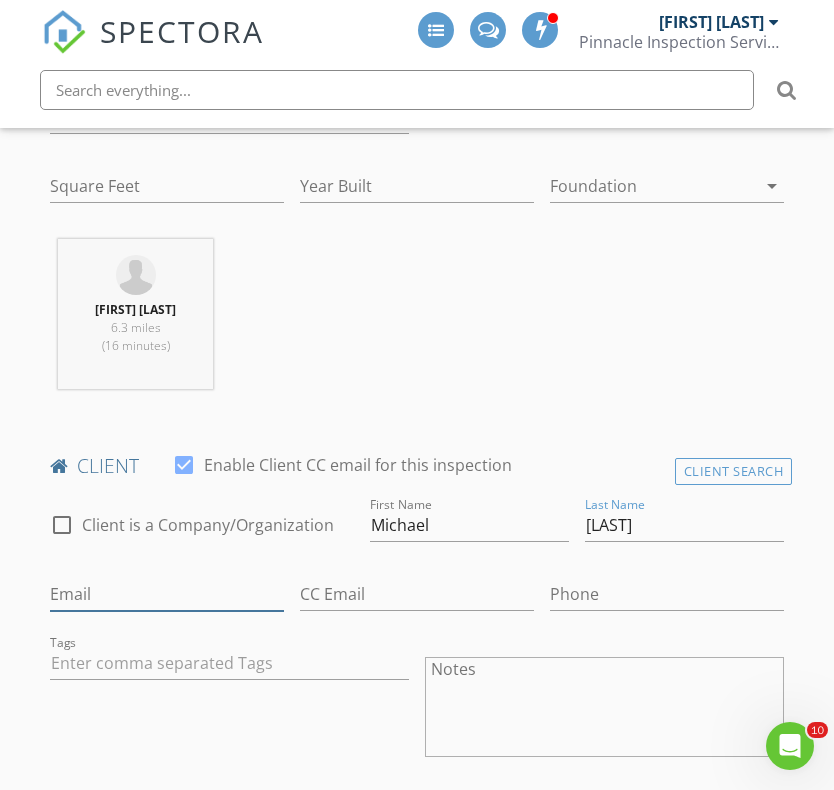 click on "Email" at bounding box center [167, 594] 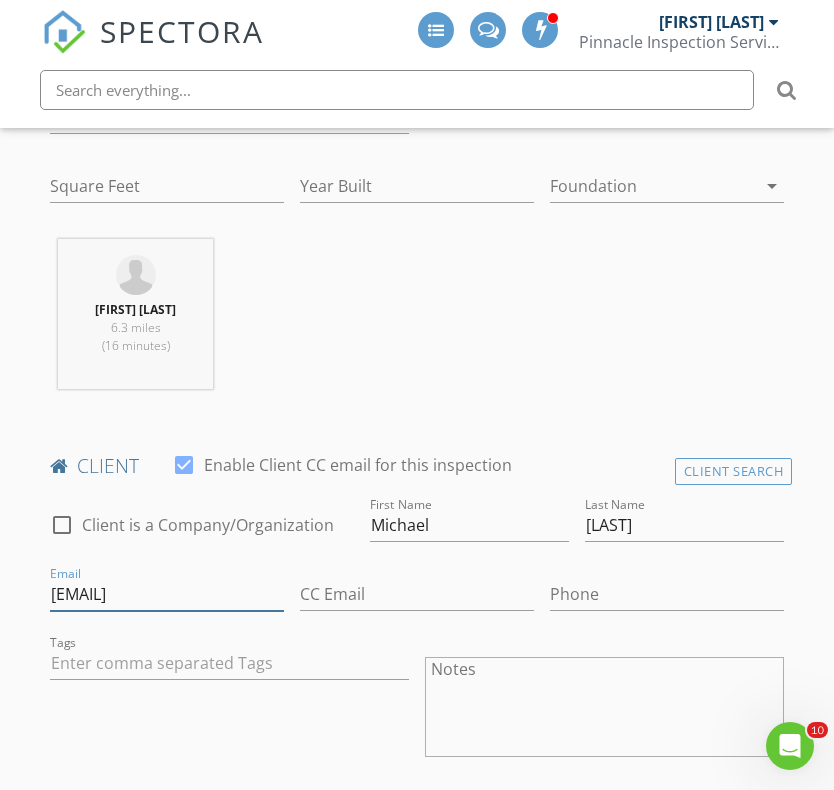type on "Mikemoff1982@yahoo.com" 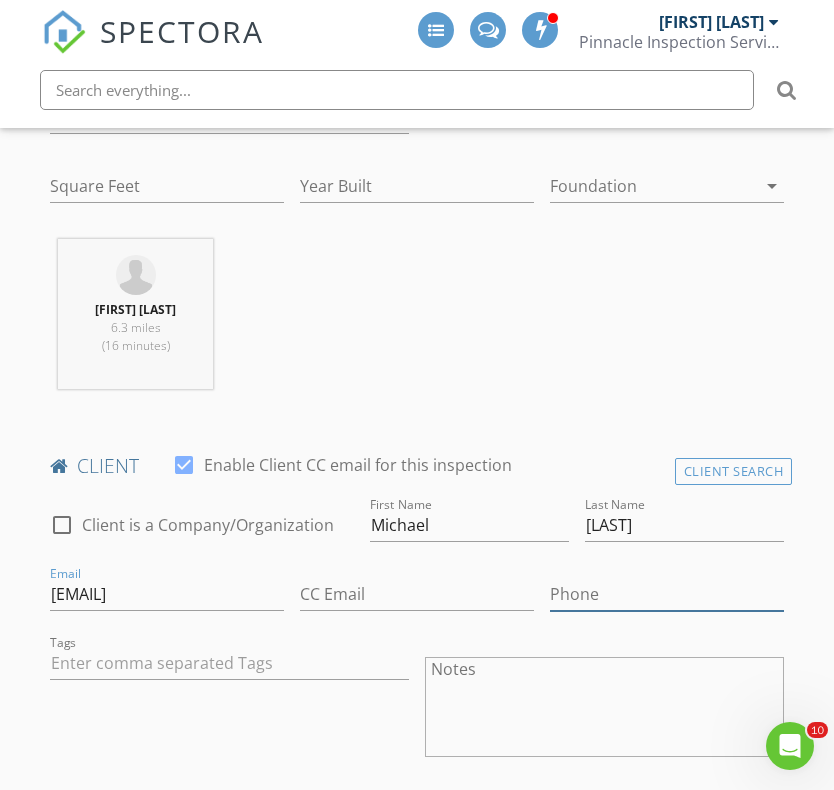 click on "Phone" at bounding box center (667, 594) 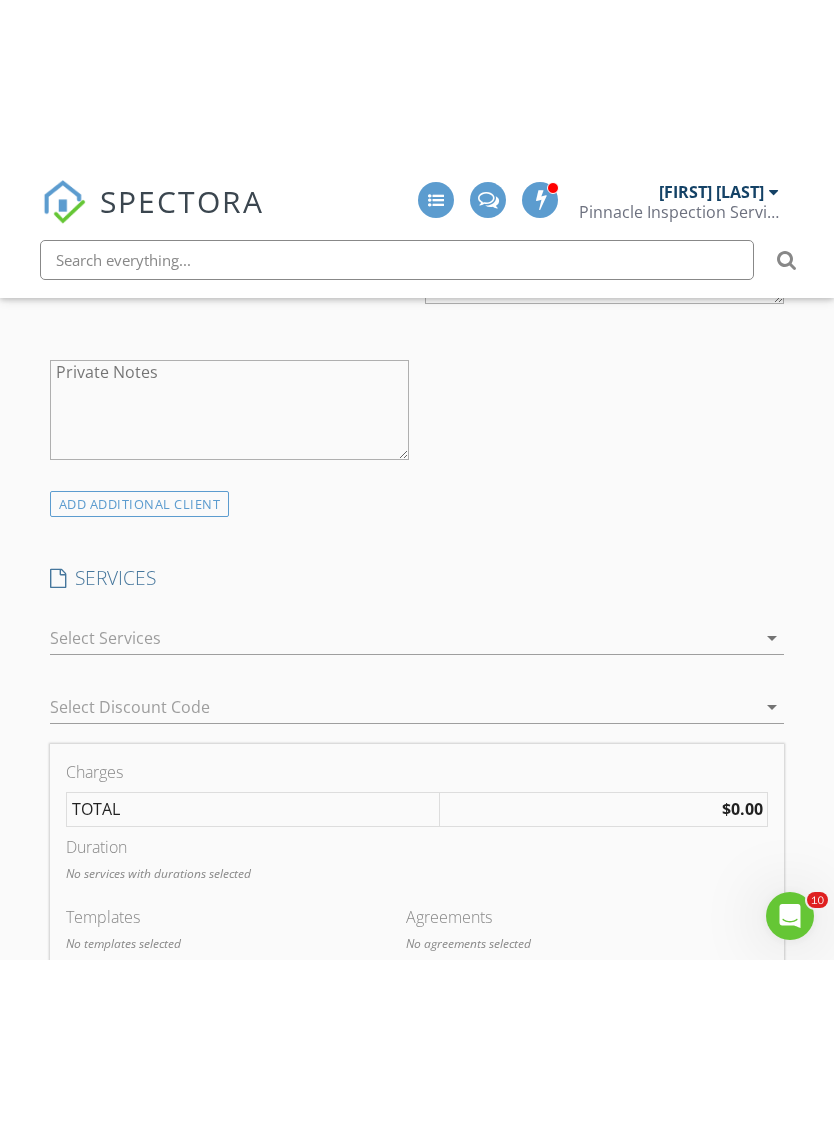 scroll, scrollTop: 1390, scrollLeft: 0, axis: vertical 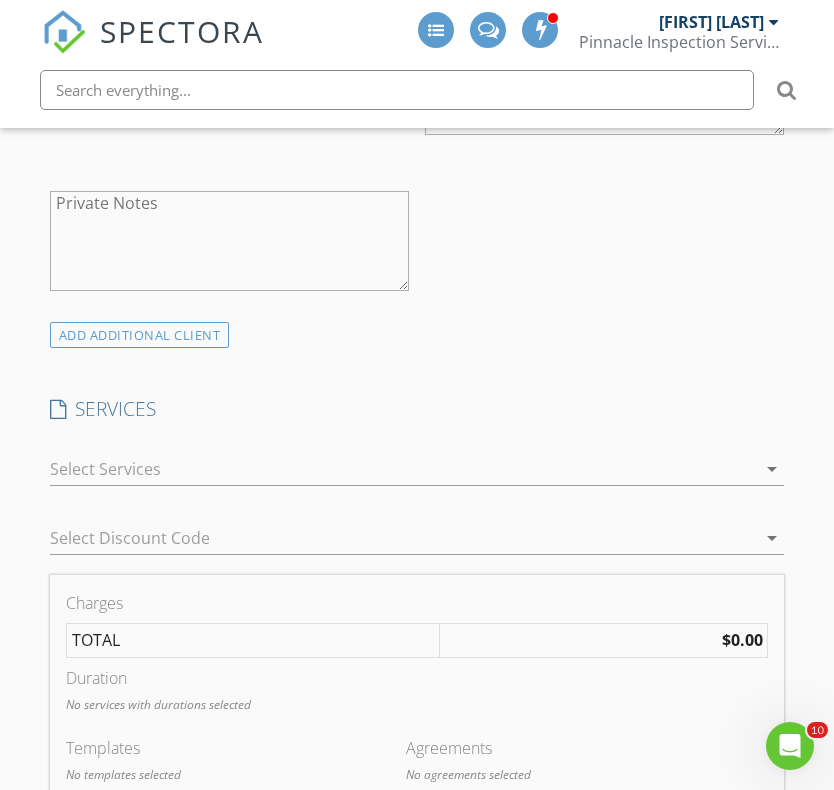 type on "[PHONE]" 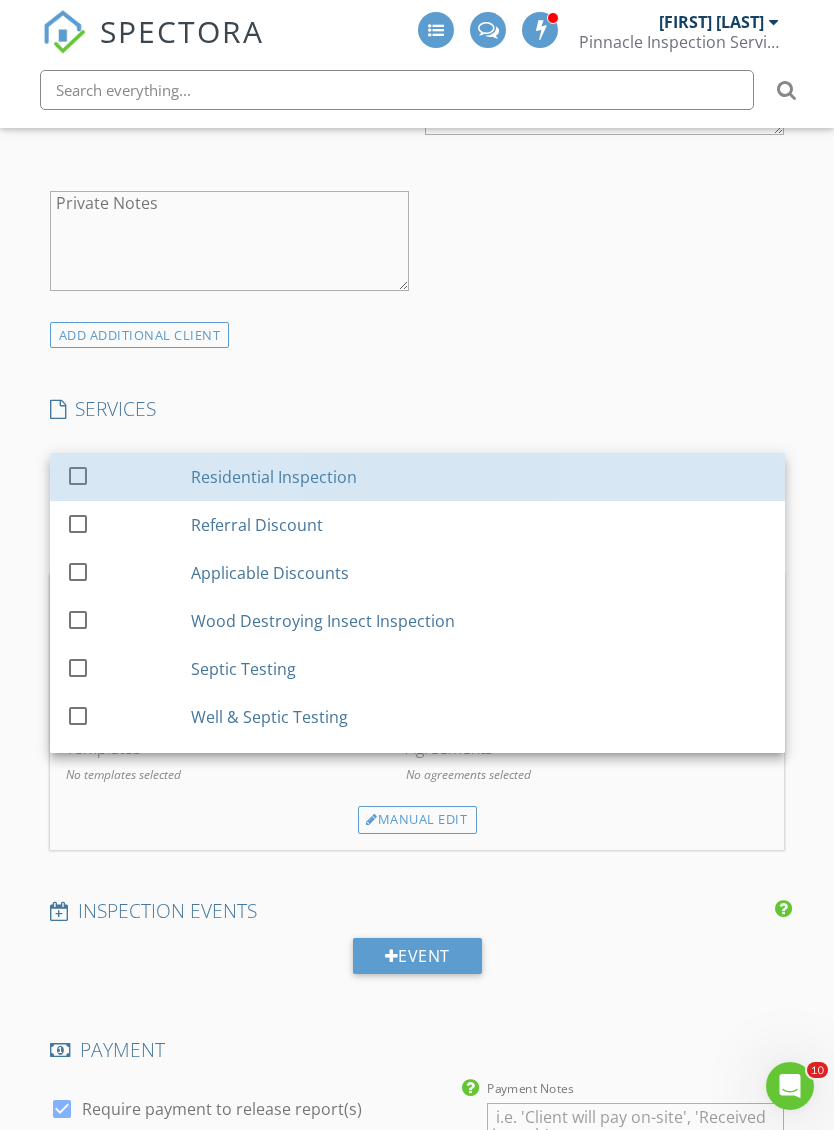 click on "Residential Inspection" at bounding box center (480, 477) 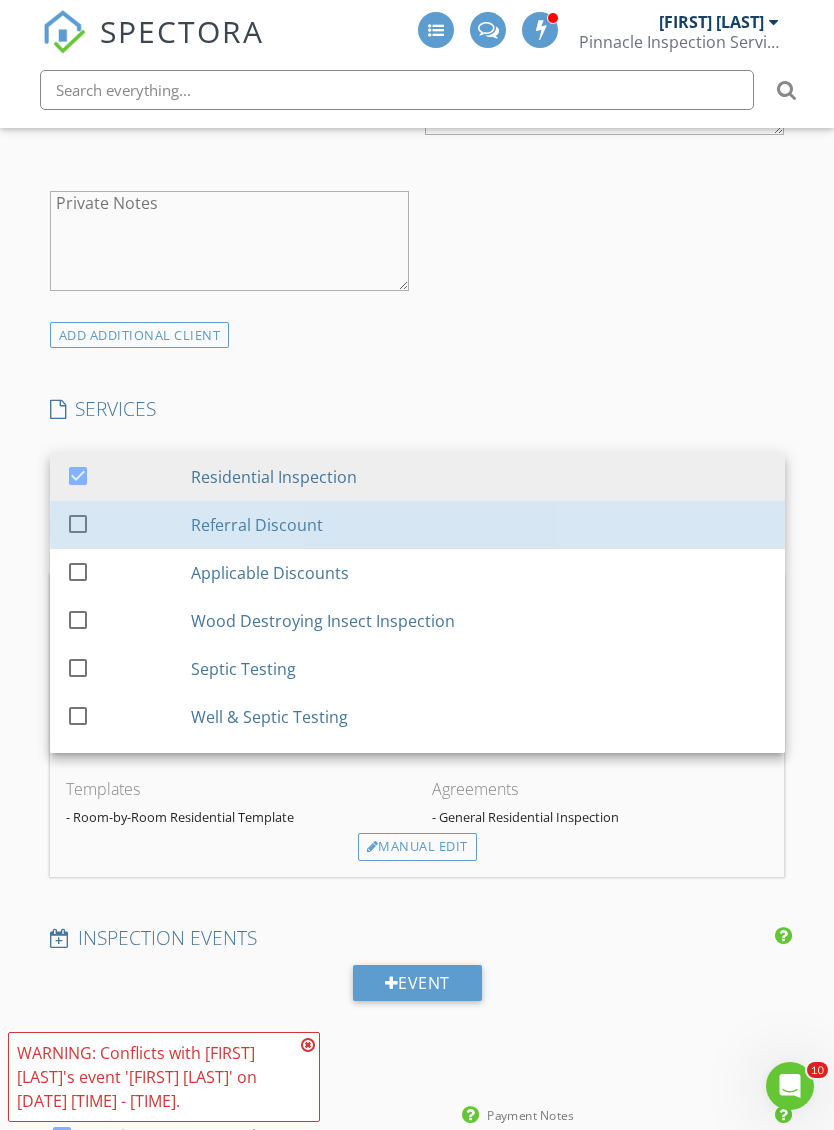 click on "Referral Discount" at bounding box center (480, 525) 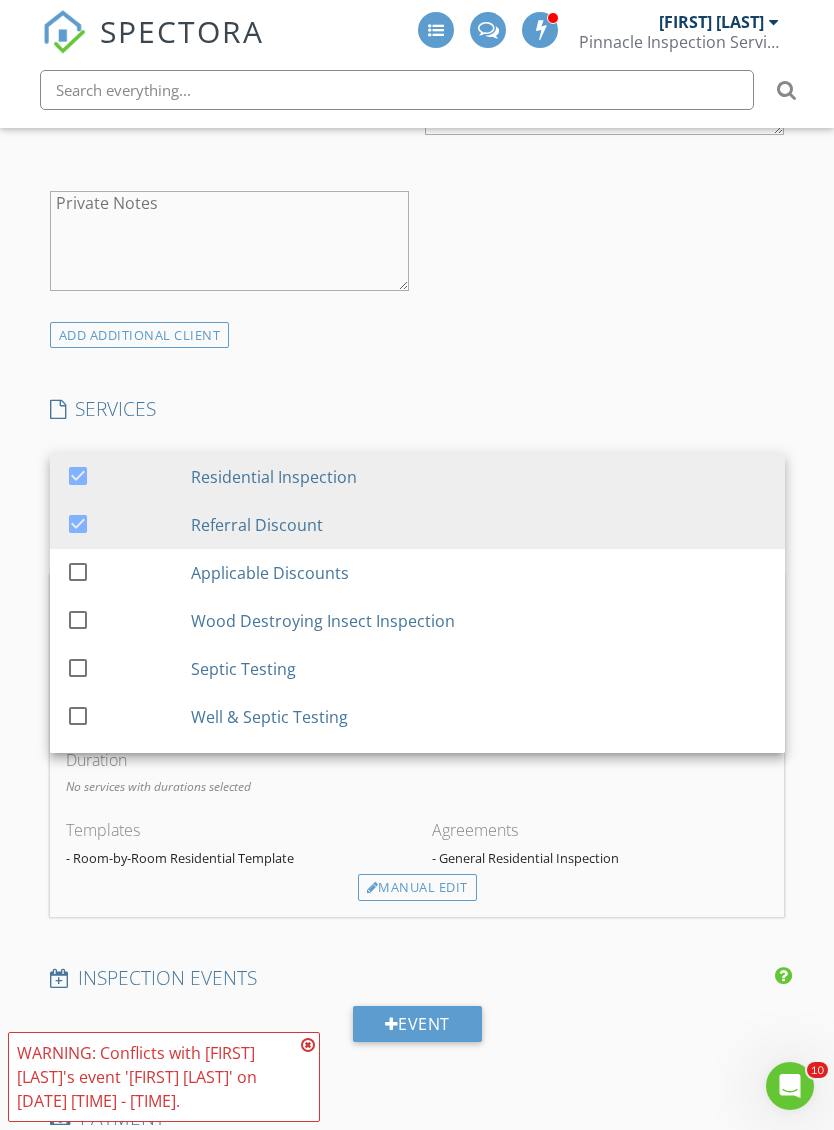 click on "Manual Edit" at bounding box center [417, 888] 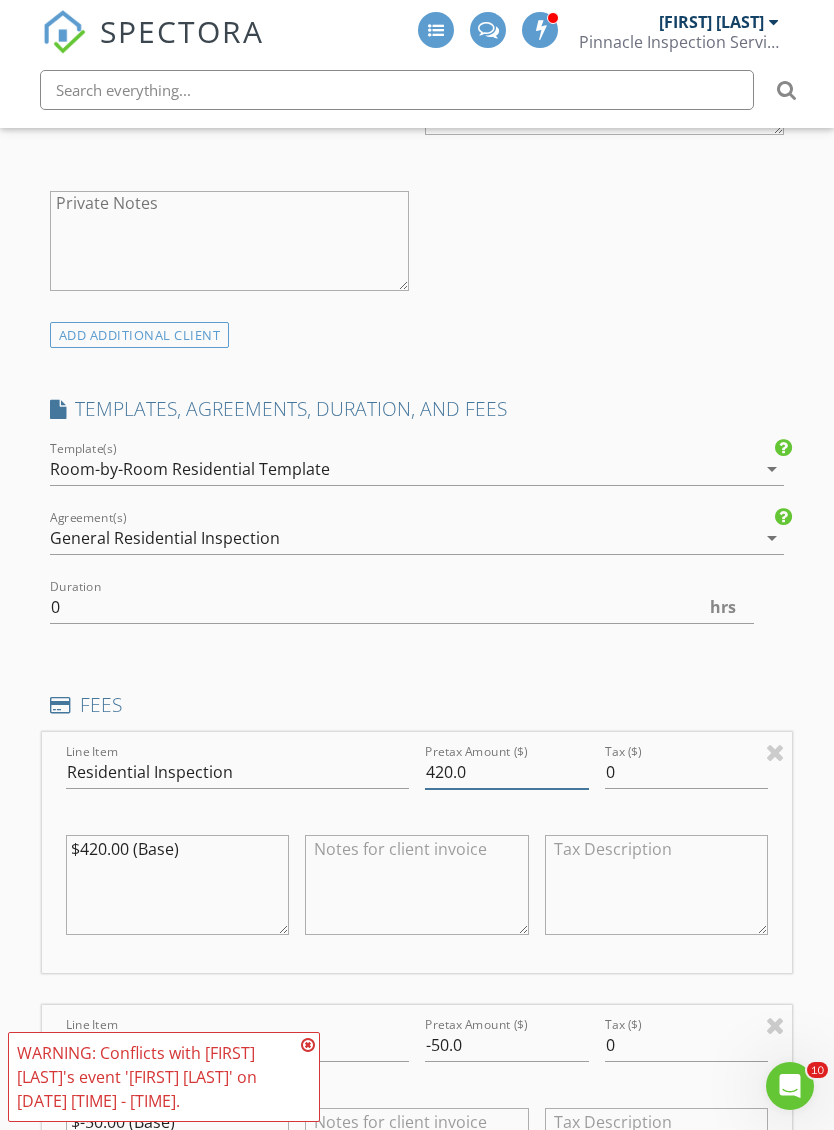 click on "420.0" at bounding box center [507, 772] 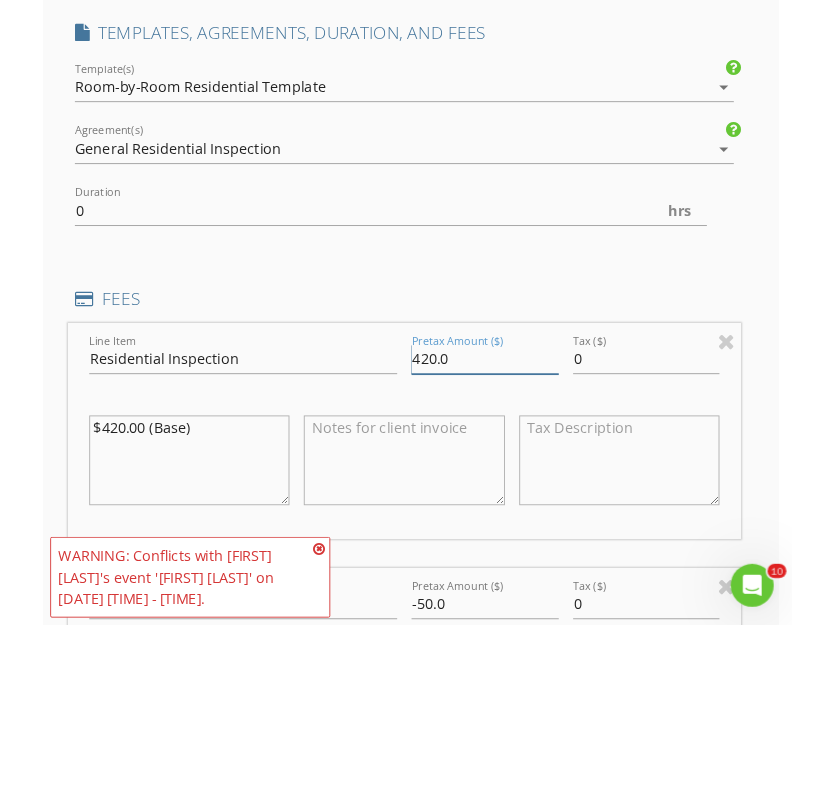 scroll, scrollTop: 1763, scrollLeft: 15, axis: both 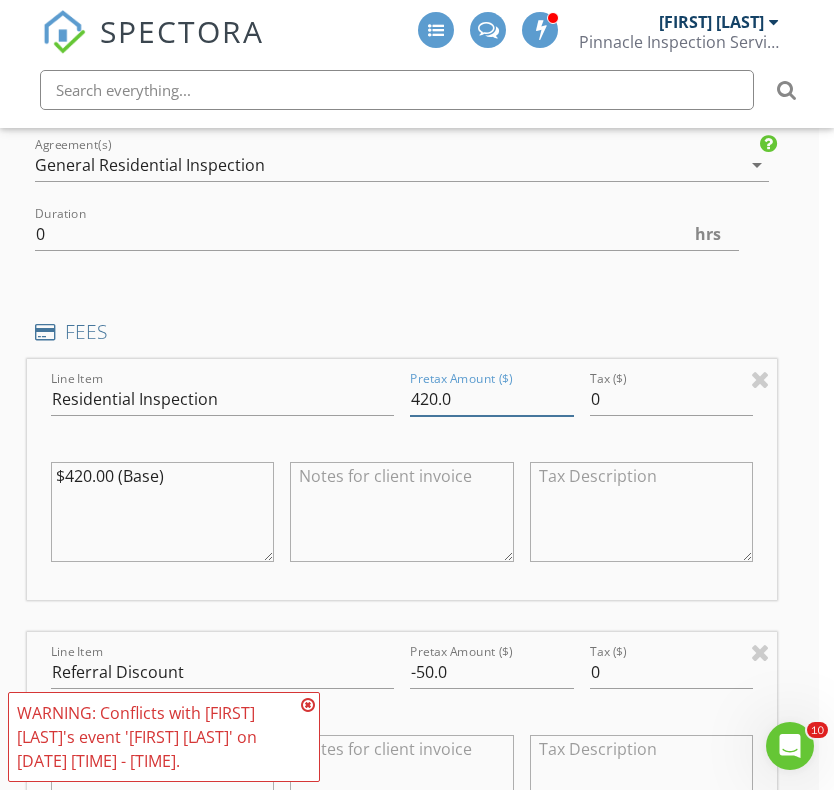 click on "420.0" at bounding box center [492, 399] 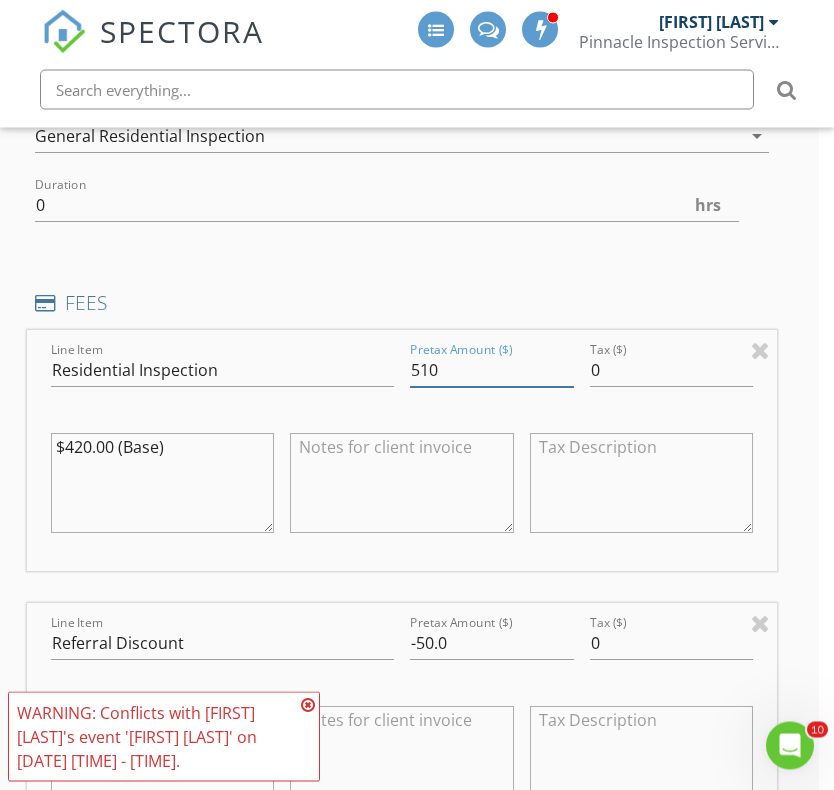 scroll, scrollTop: 1866, scrollLeft: 15, axis: both 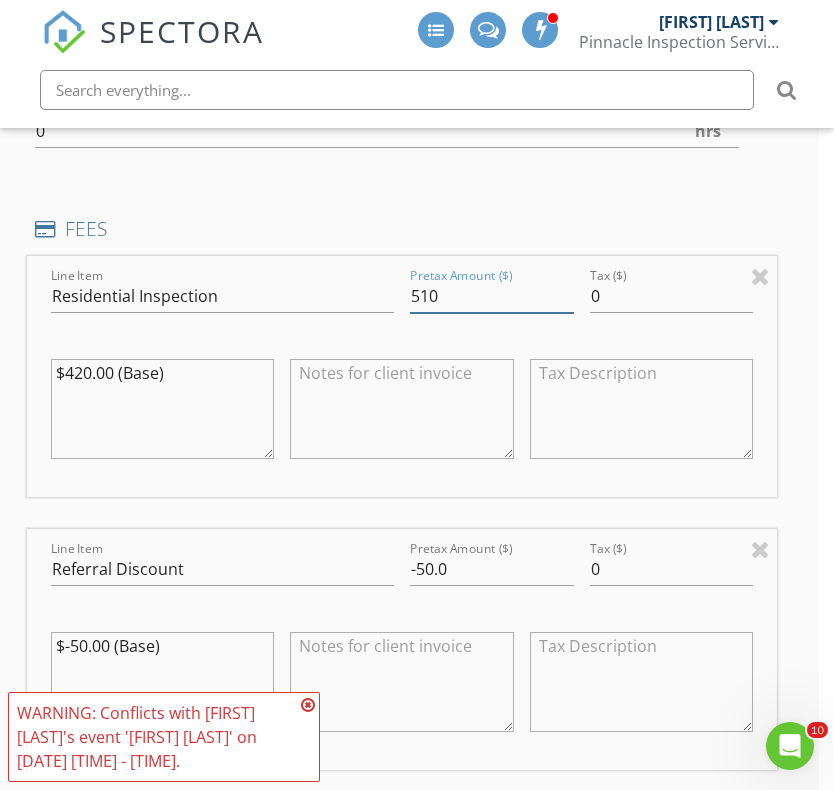 type on "510" 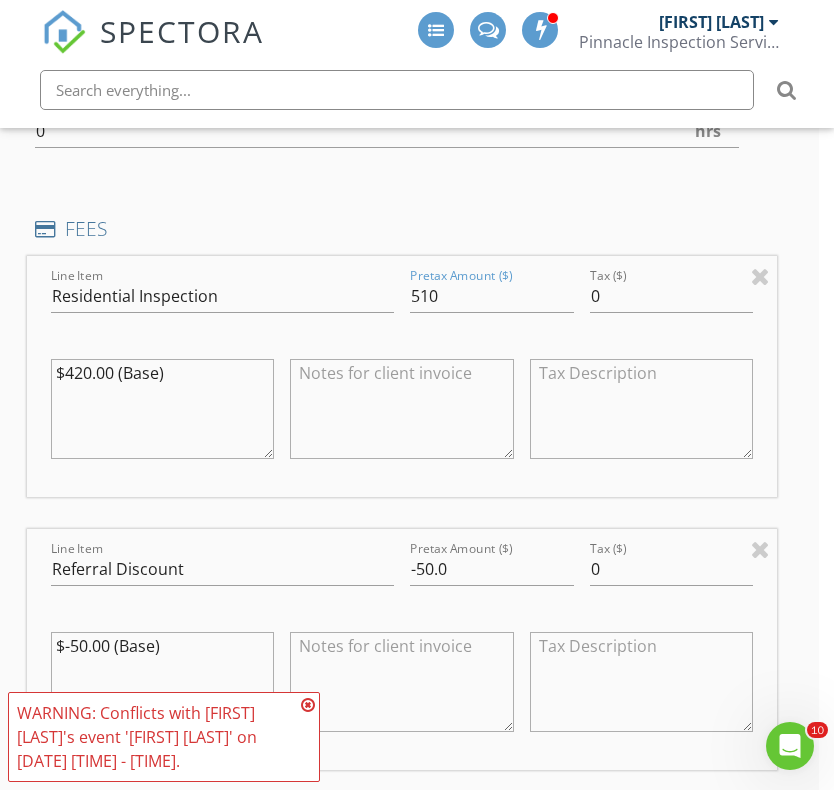 click on "$420.00 (Base)" at bounding box center [163, 409] 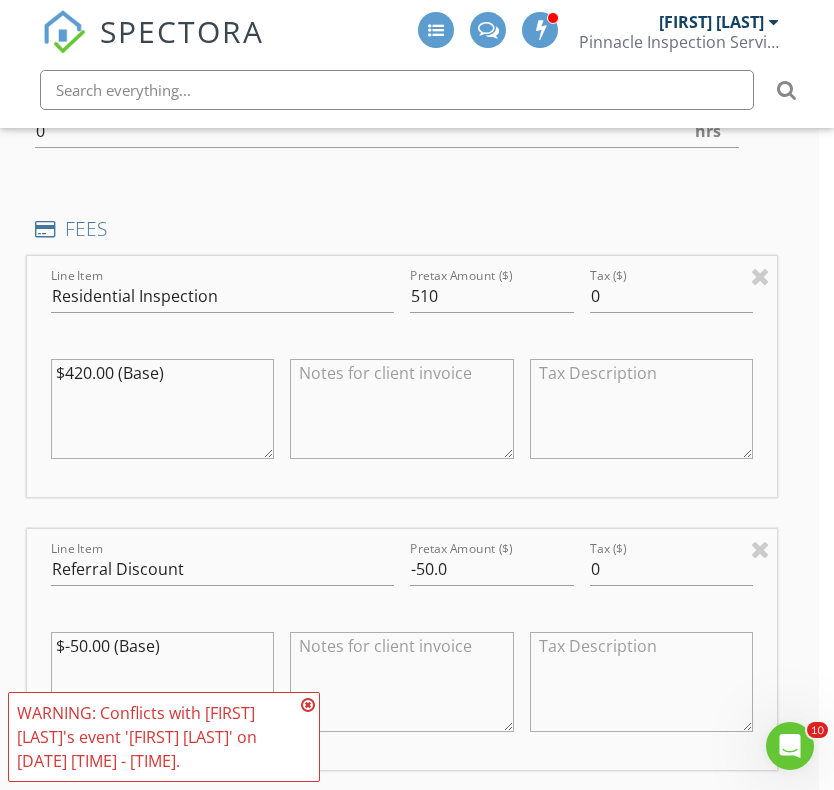 scroll, scrollTop: 1866, scrollLeft: 1, axis: both 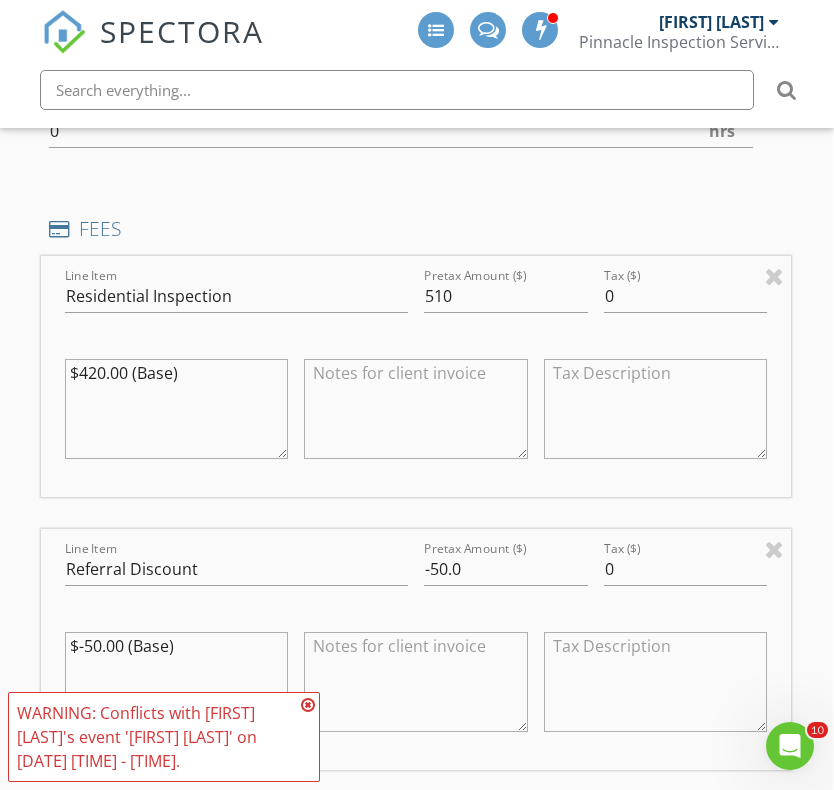 type on ")" 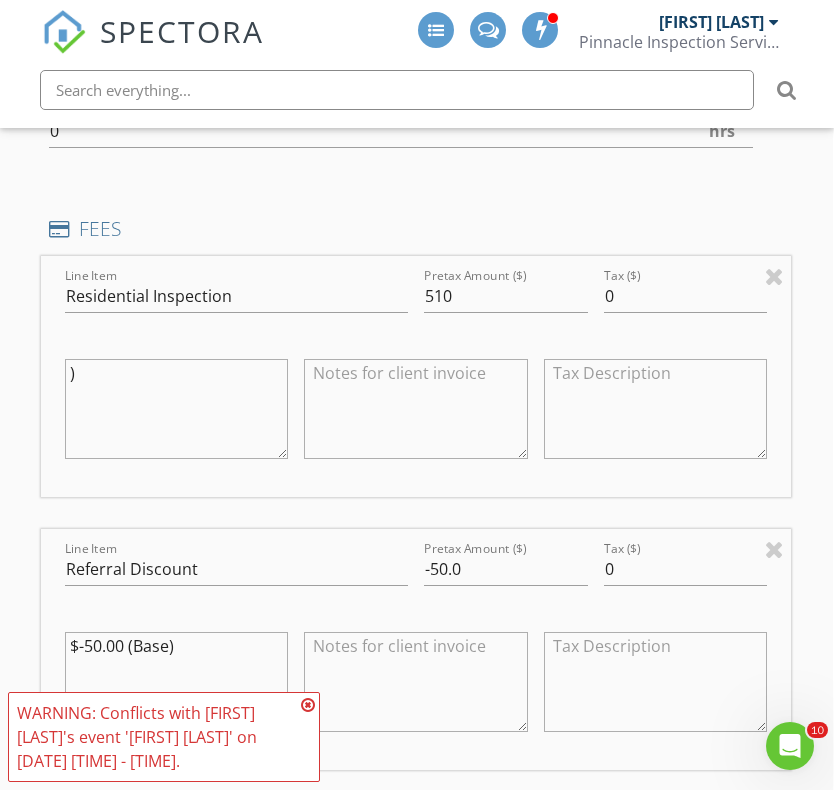 click on ")" at bounding box center [177, 409] 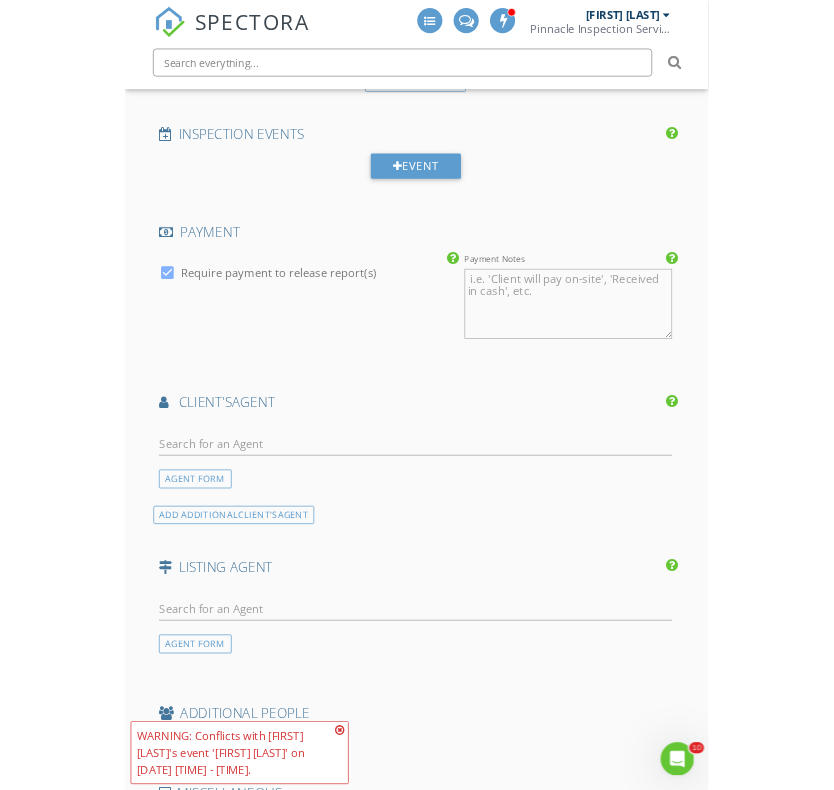 scroll, scrollTop: 2631, scrollLeft: 1, axis: both 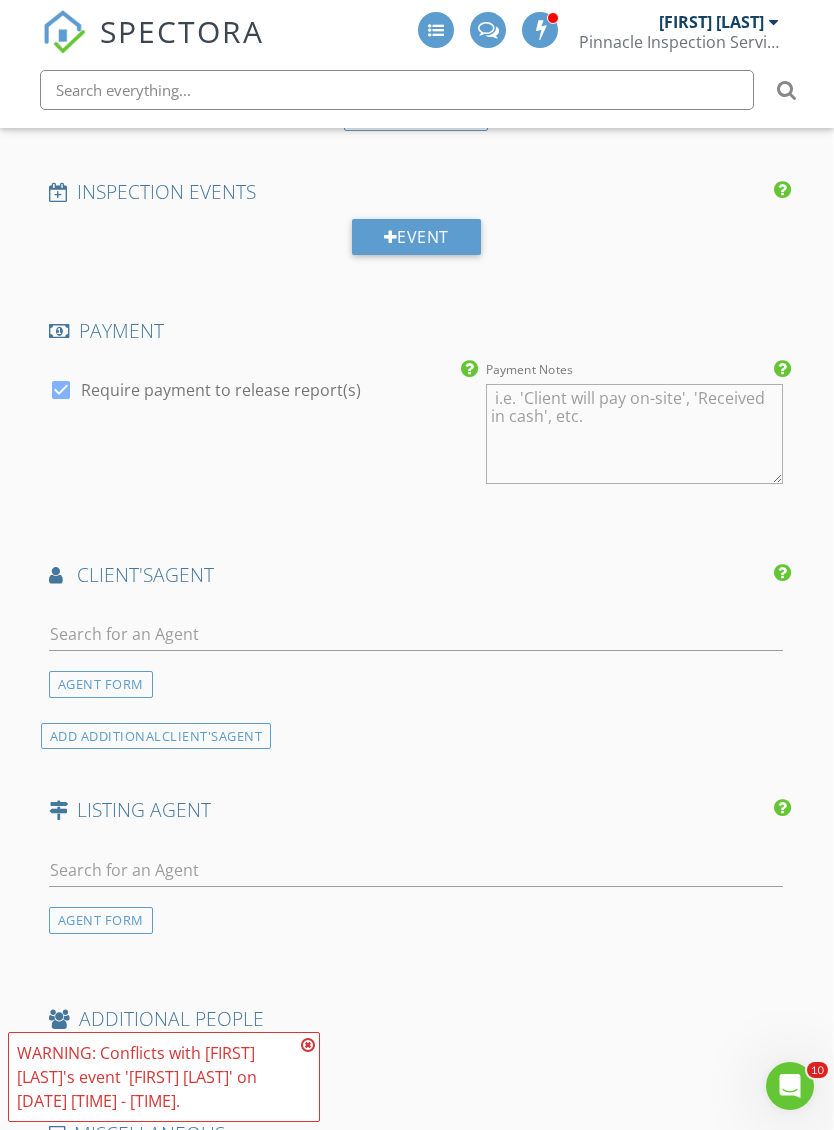 type 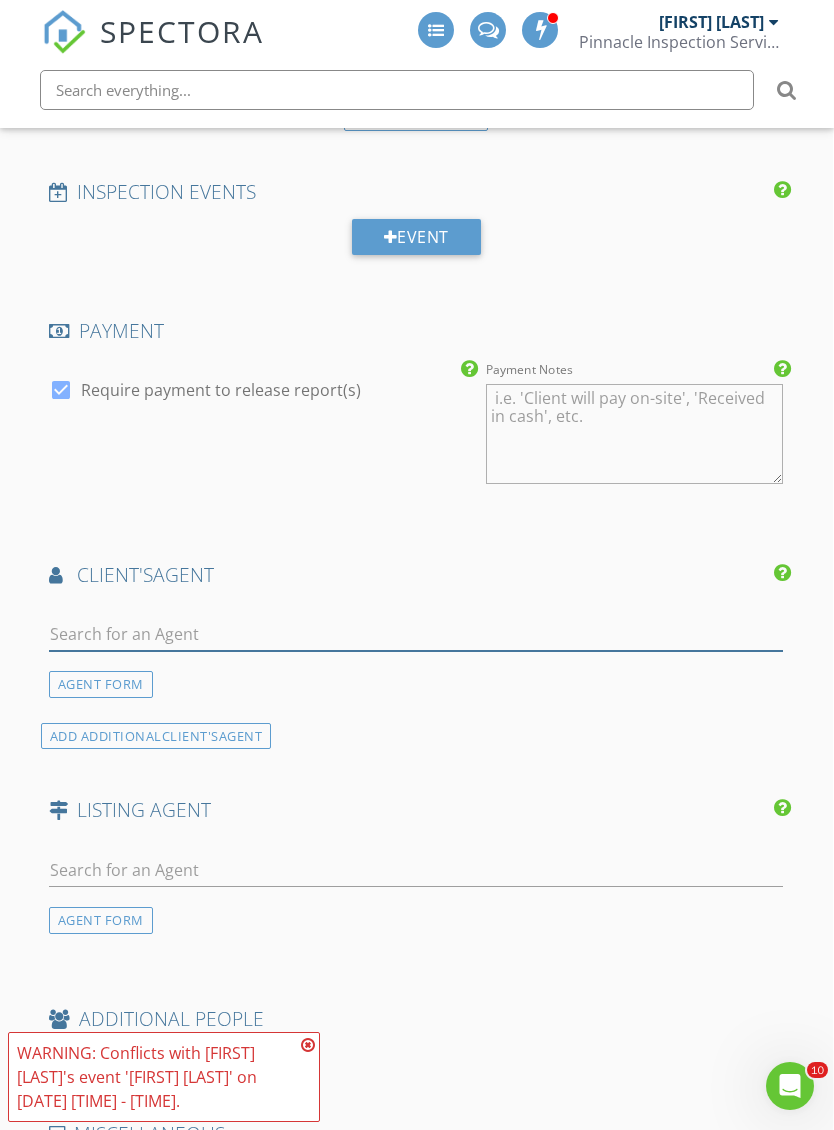 click at bounding box center (416, 634) 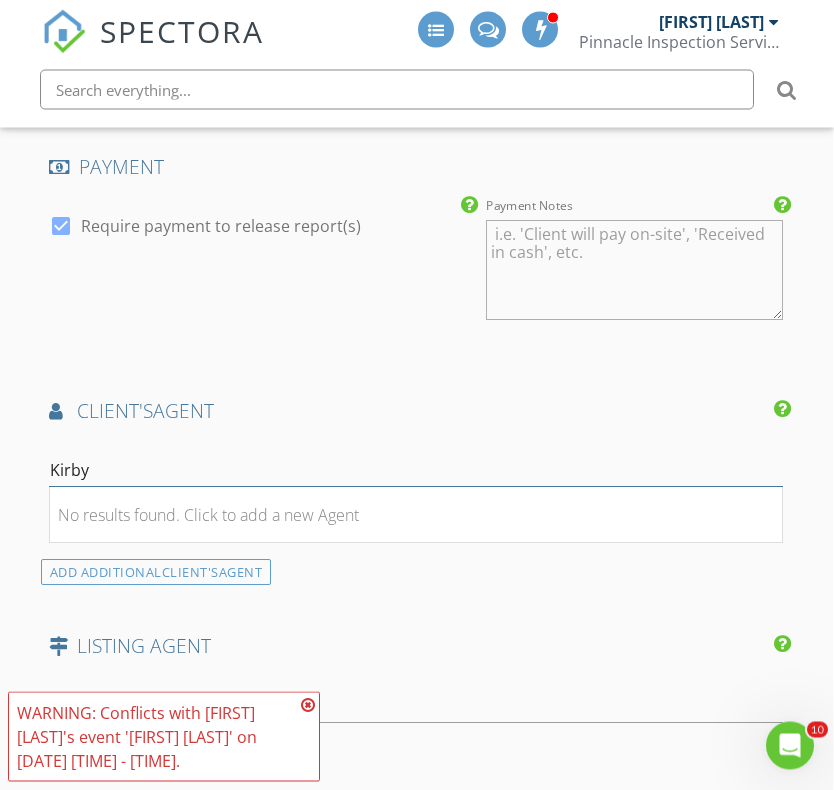 scroll, scrollTop: 2795, scrollLeft: 1, axis: both 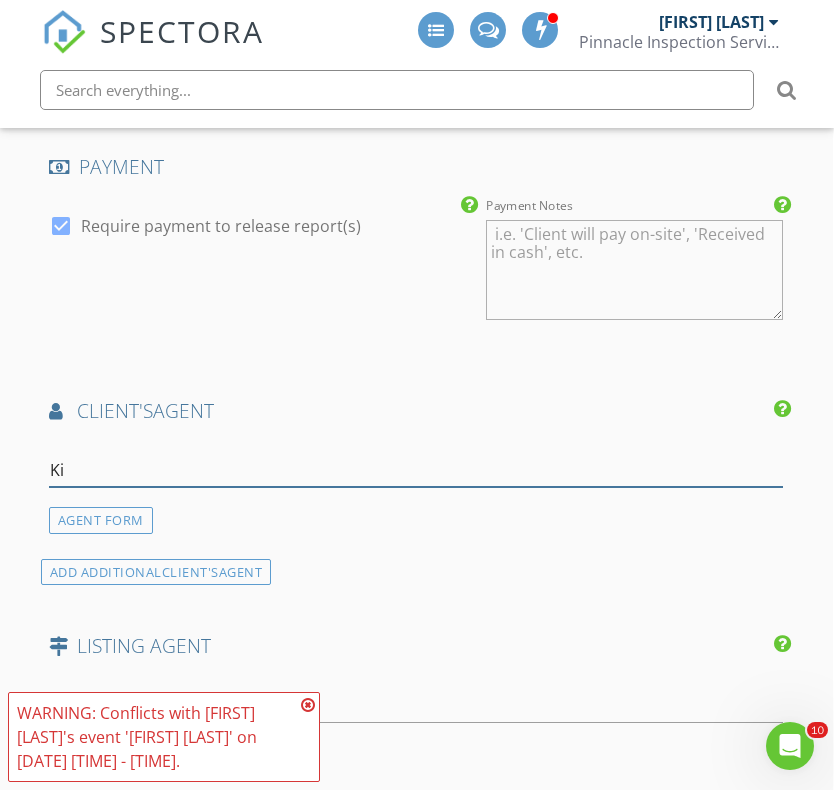 type on "K" 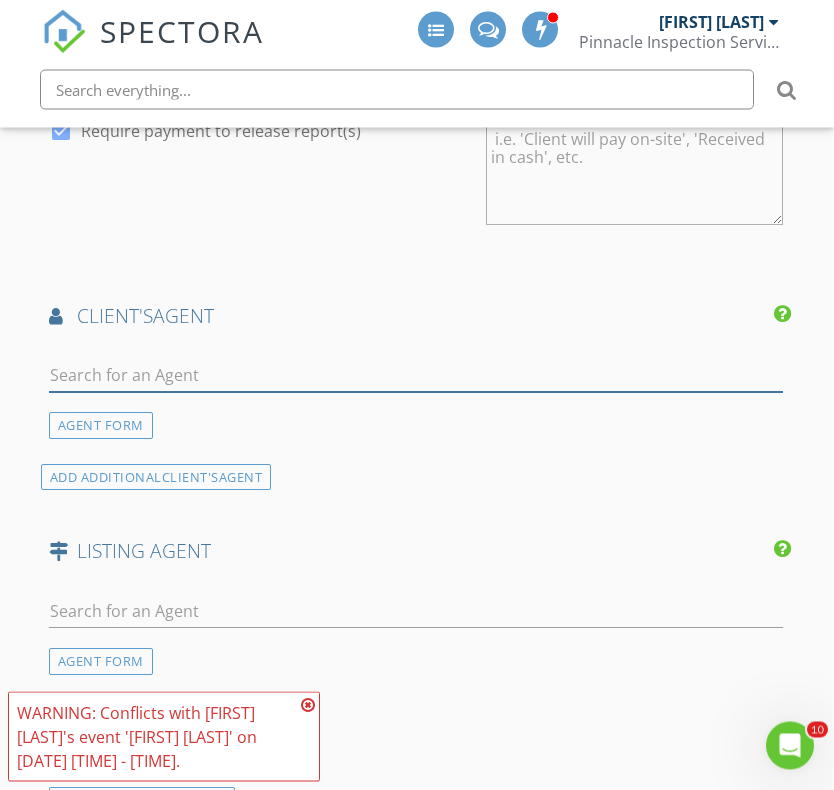 scroll, scrollTop: 2889, scrollLeft: 1, axis: both 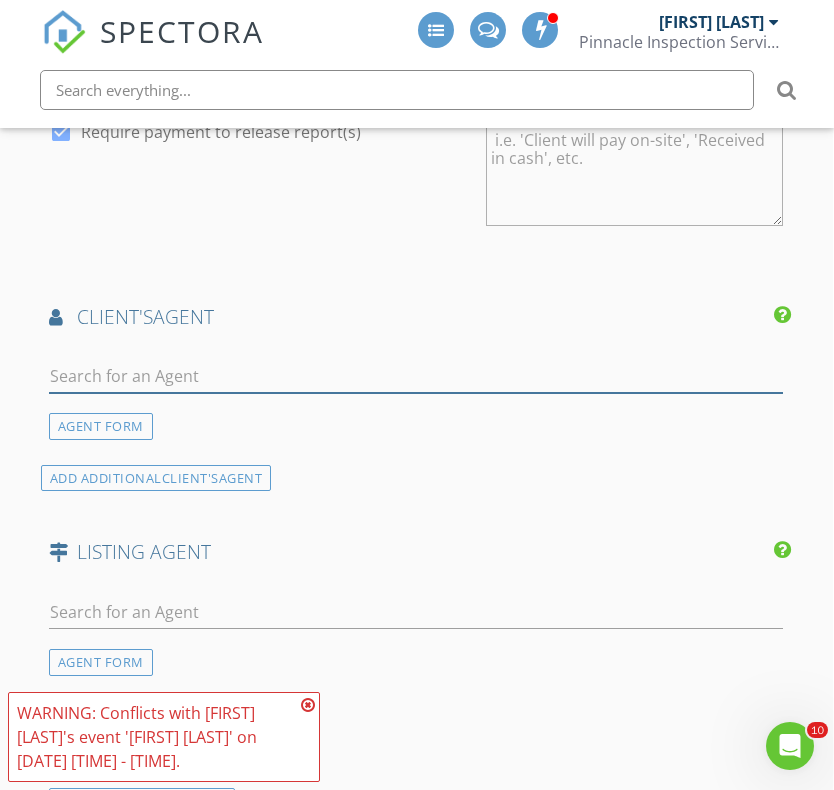 click at bounding box center (416, 376) 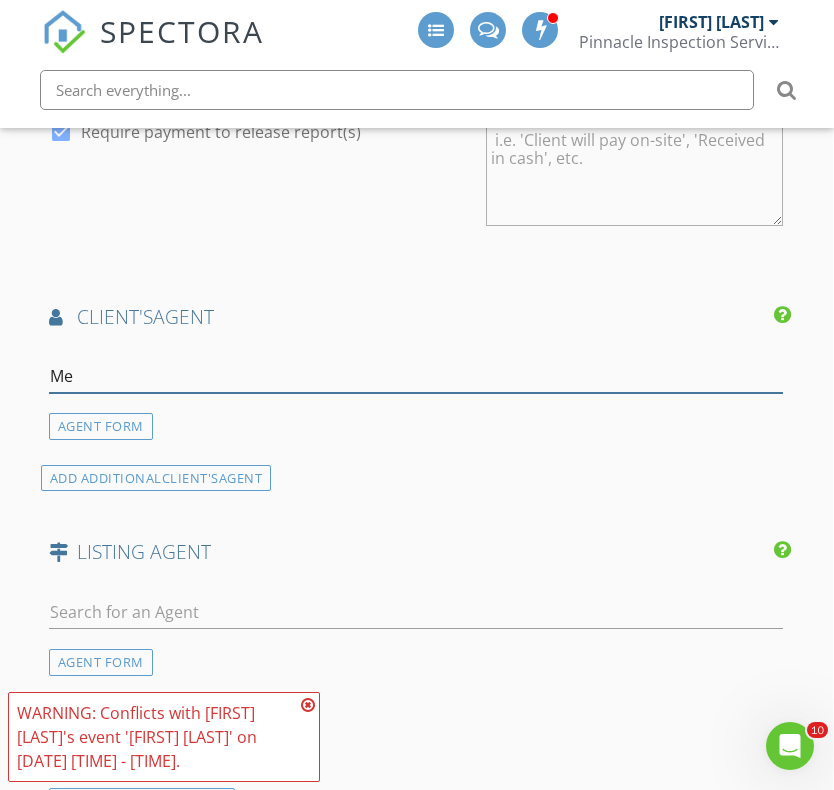 type on "M" 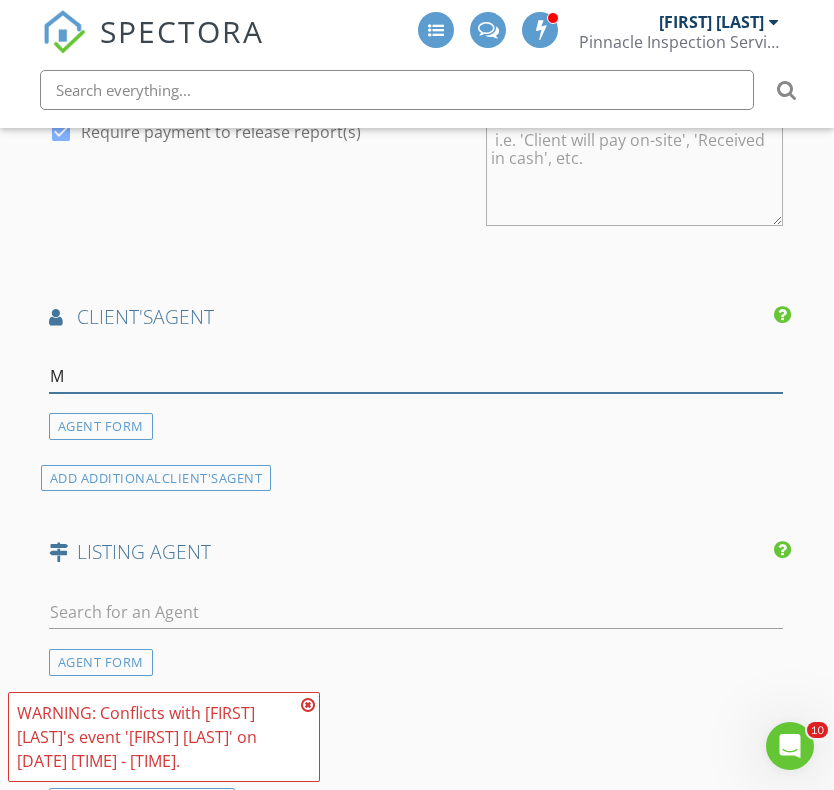 type 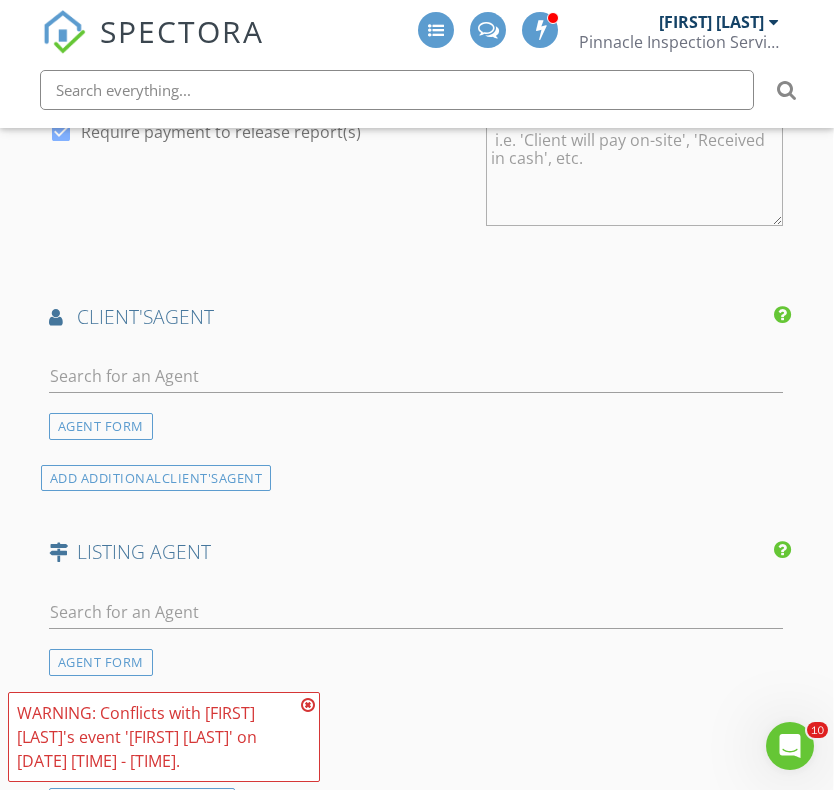click on "AGENT FORM" at bounding box center (101, 426) 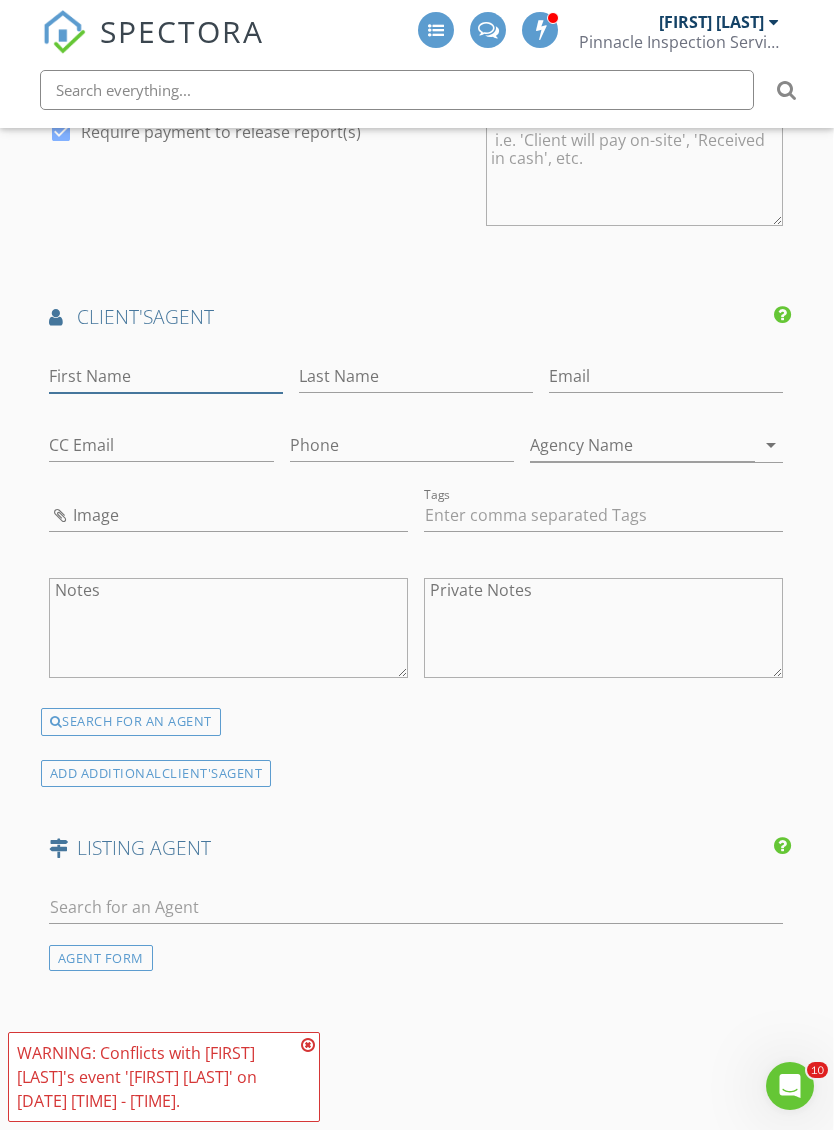click on "First Name" at bounding box center (166, 376) 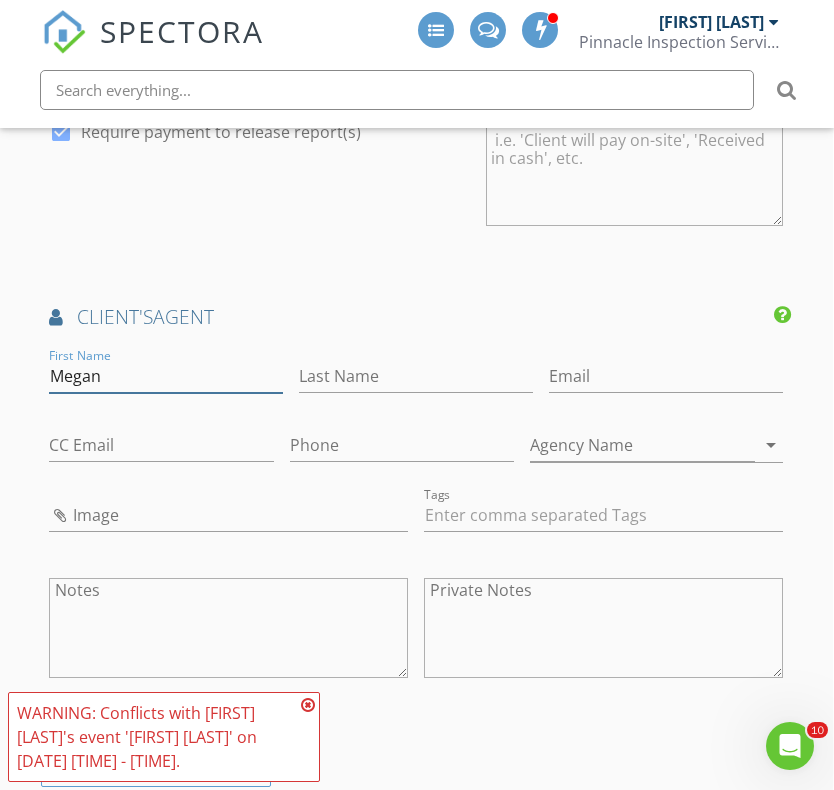 type on "Megan" 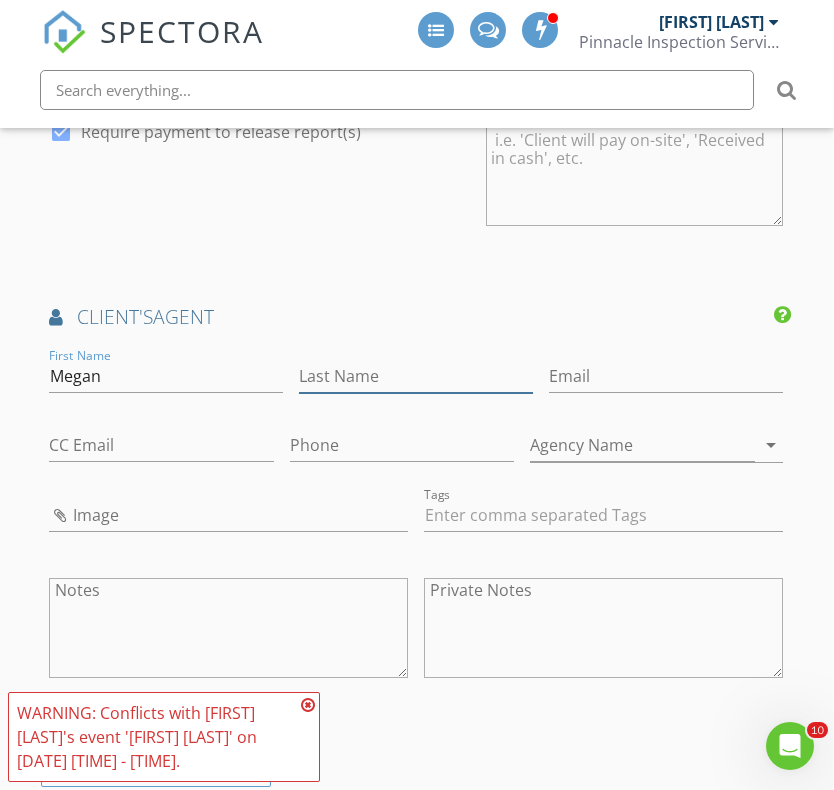 click on "Last Name" at bounding box center [416, 376] 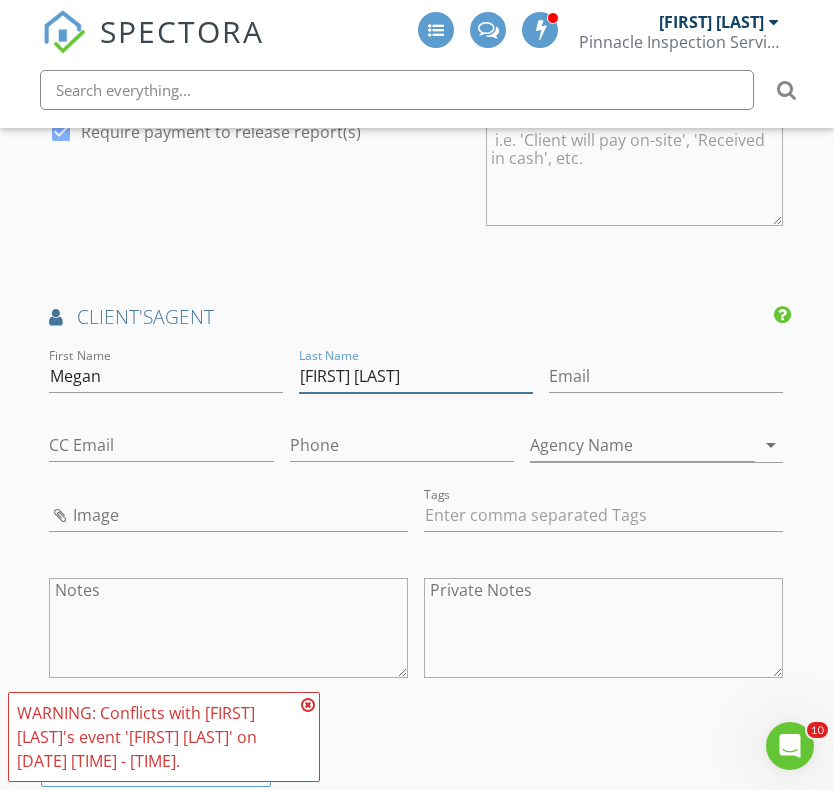 type on "[FIRST] [LAST]" 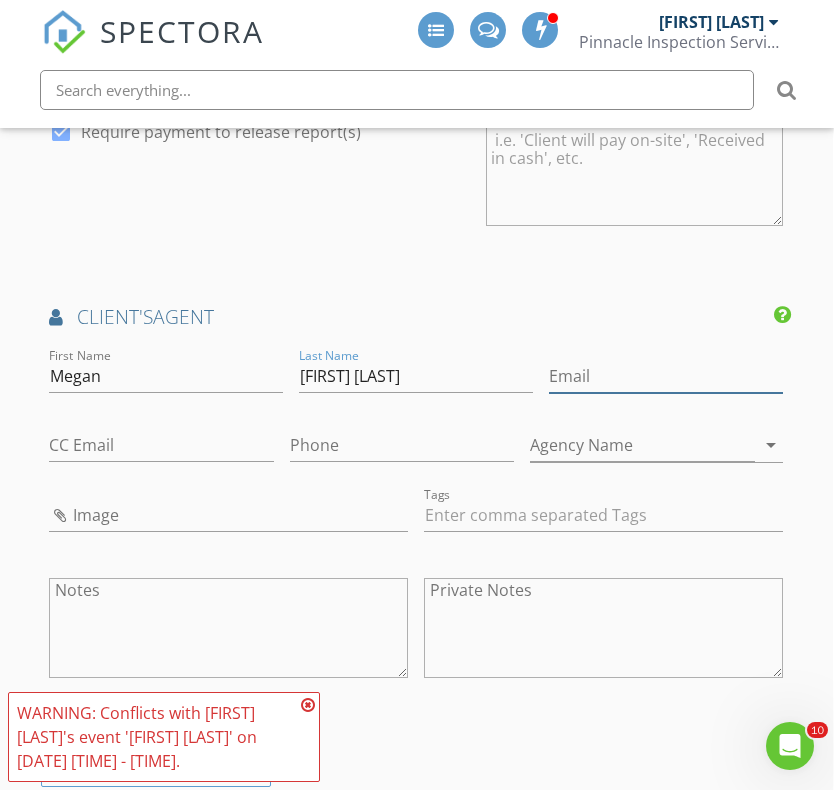 click on "Email" at bounding box center [666, 376] 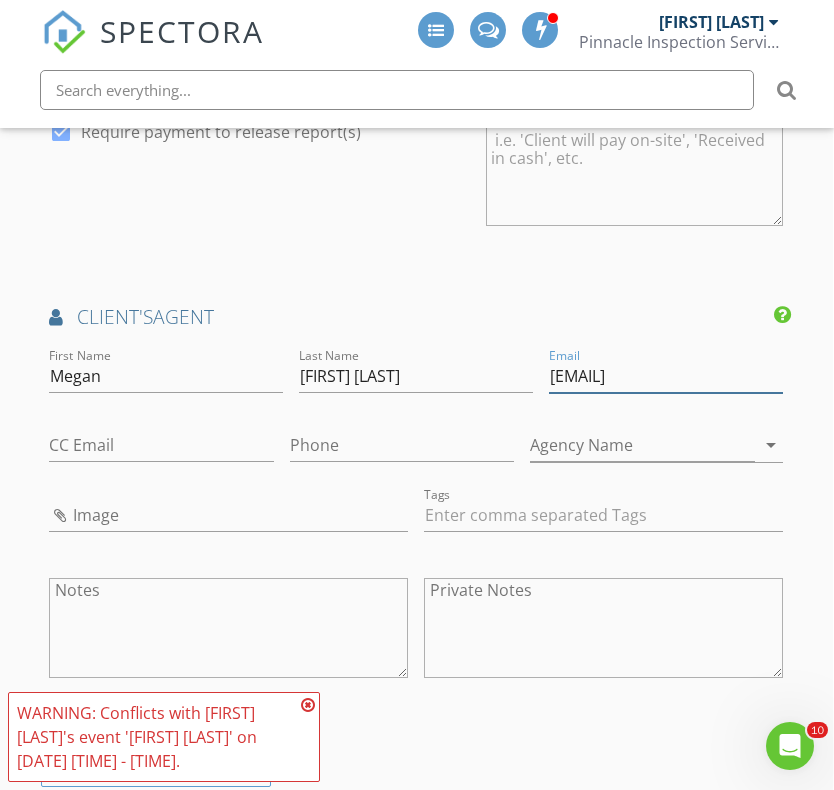 type on "Meganrenokirby@howardhanna.com" 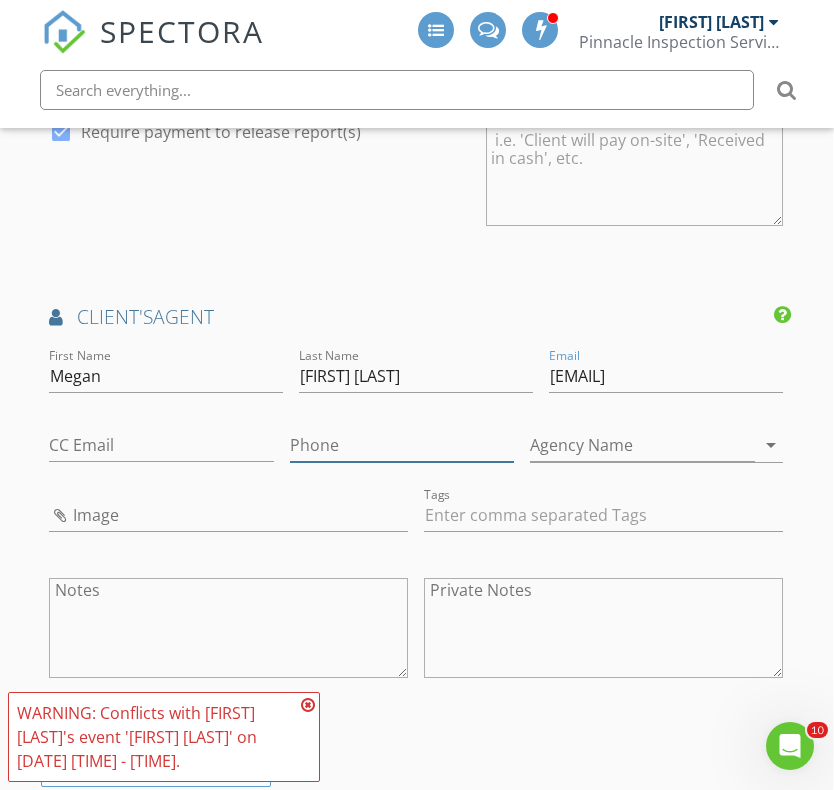 click on "Phone" at bounding box center [402, 445] 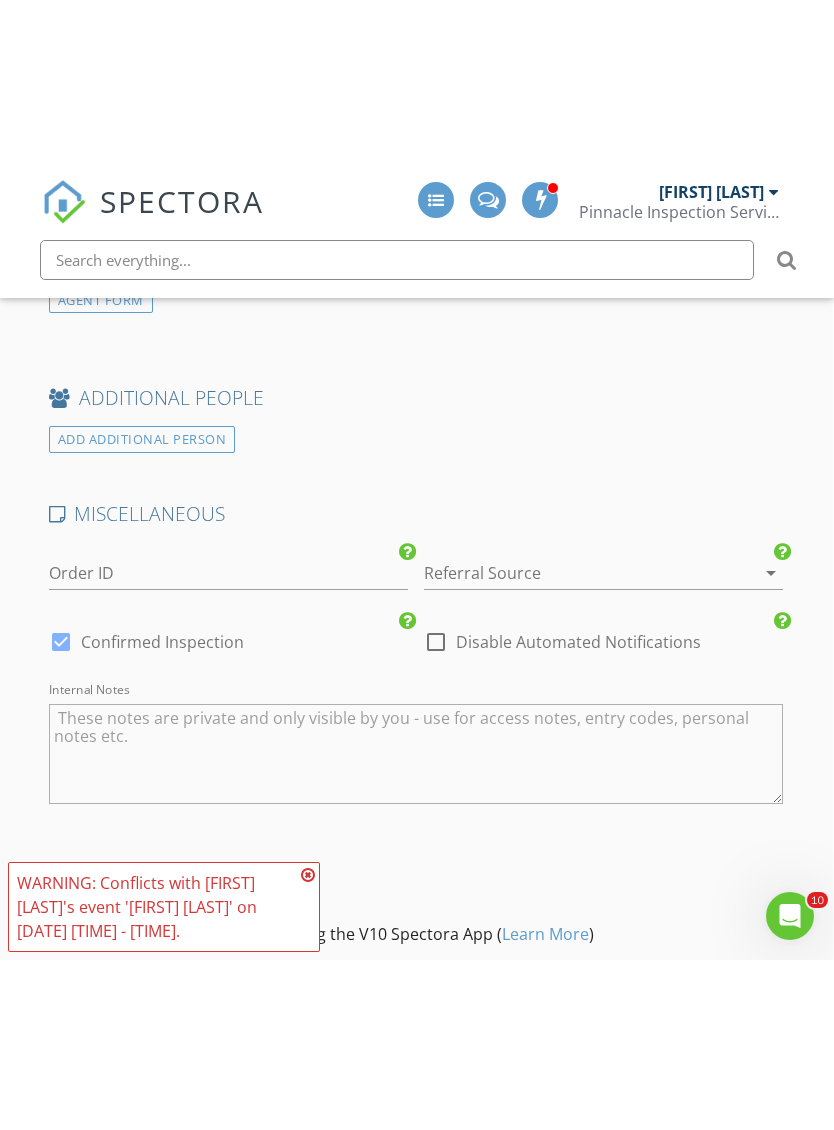 scroll, scrollTop: 3702, scrollLeft: 1, axis: both 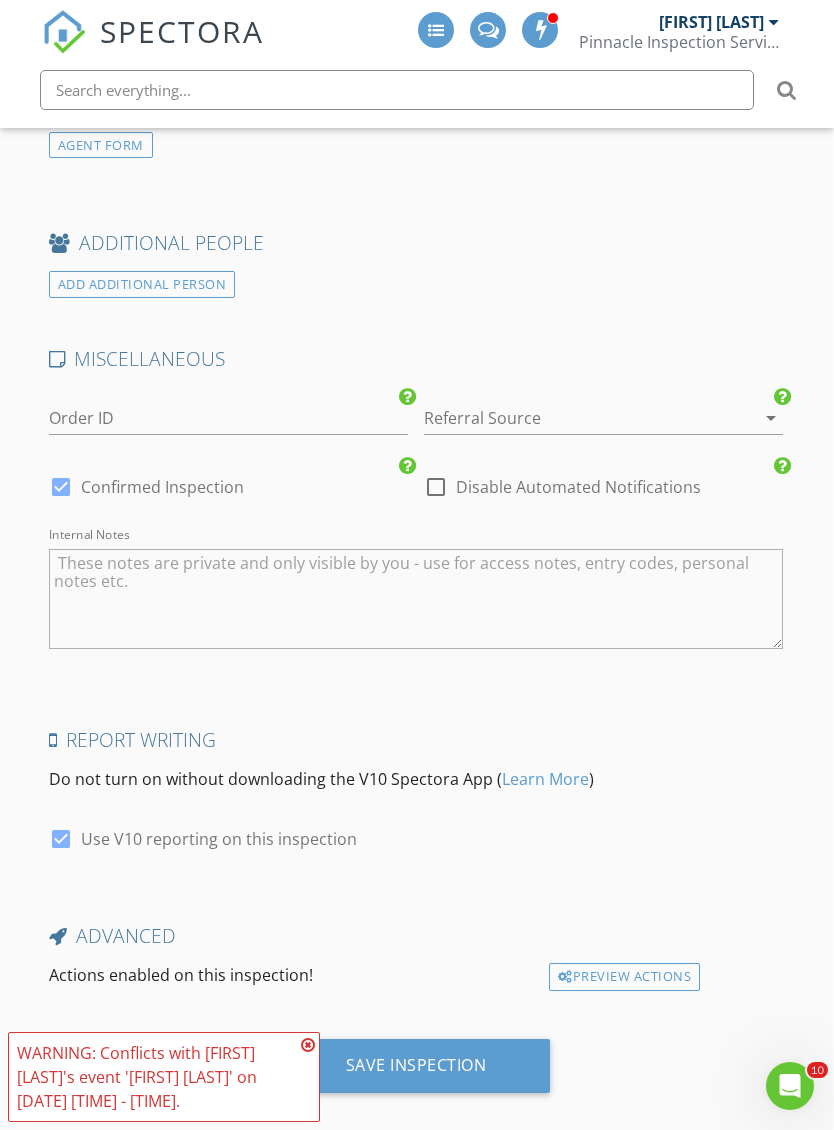 type on "[PHONE]" 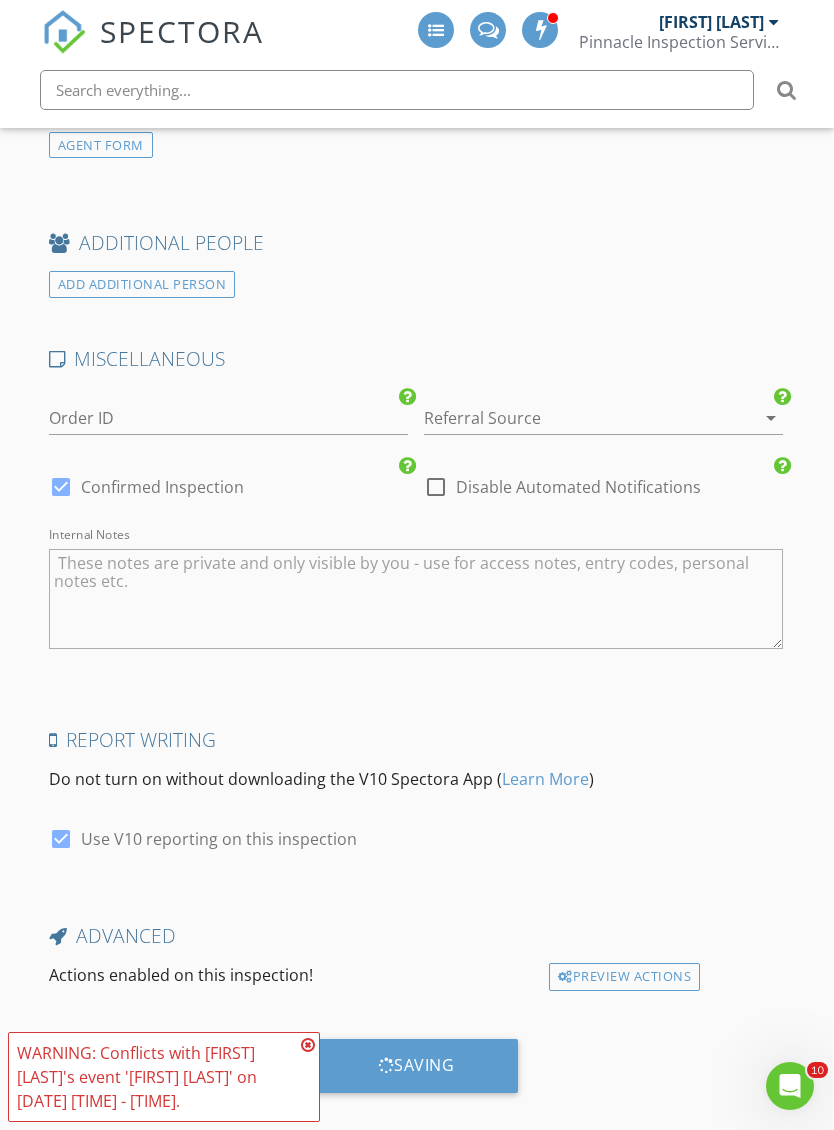 scroll, scrollTop: 3702, scrollLeft: 0, axis: vertical 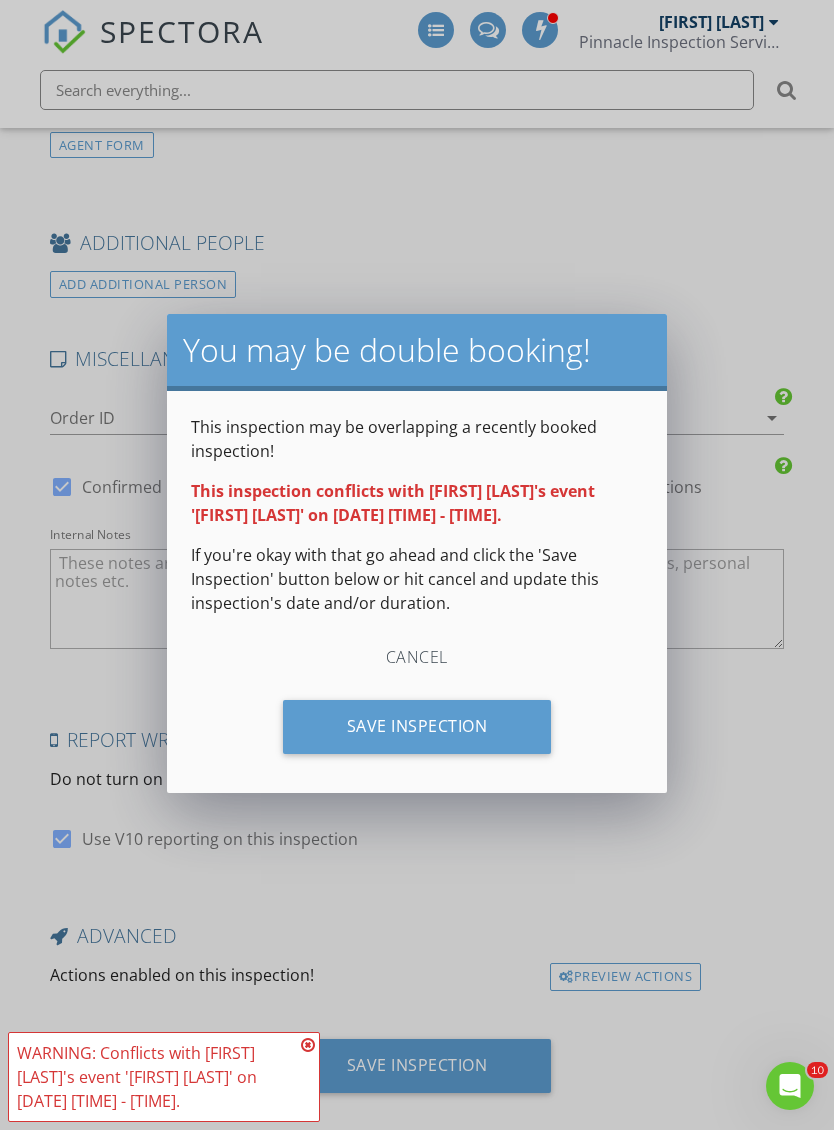click on "Save Inspection" at bounding box center (417, 727) 